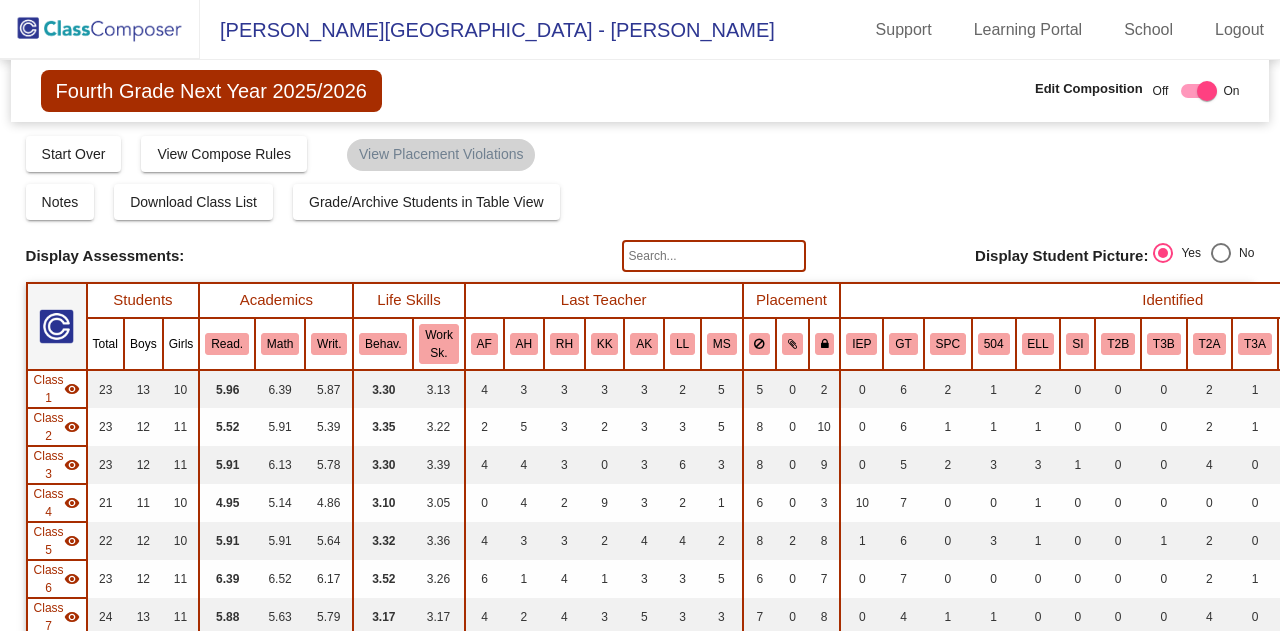 scroll, scrollTop: 0, scrollLeft: 0, axis: both 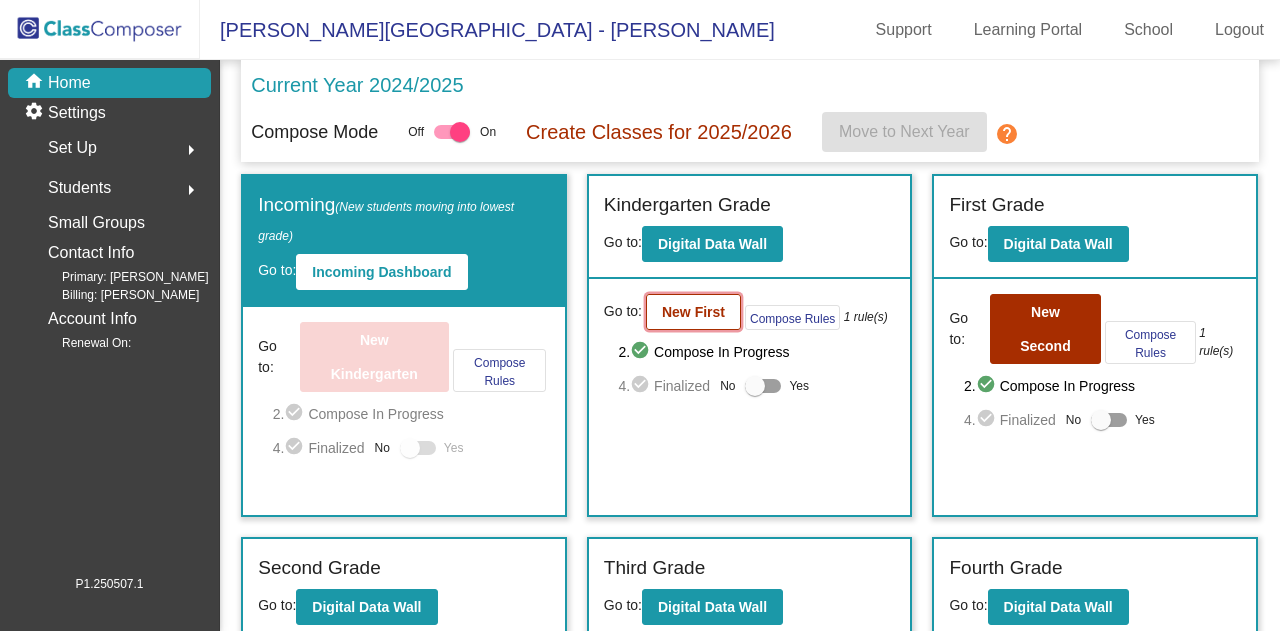 click on "New First" 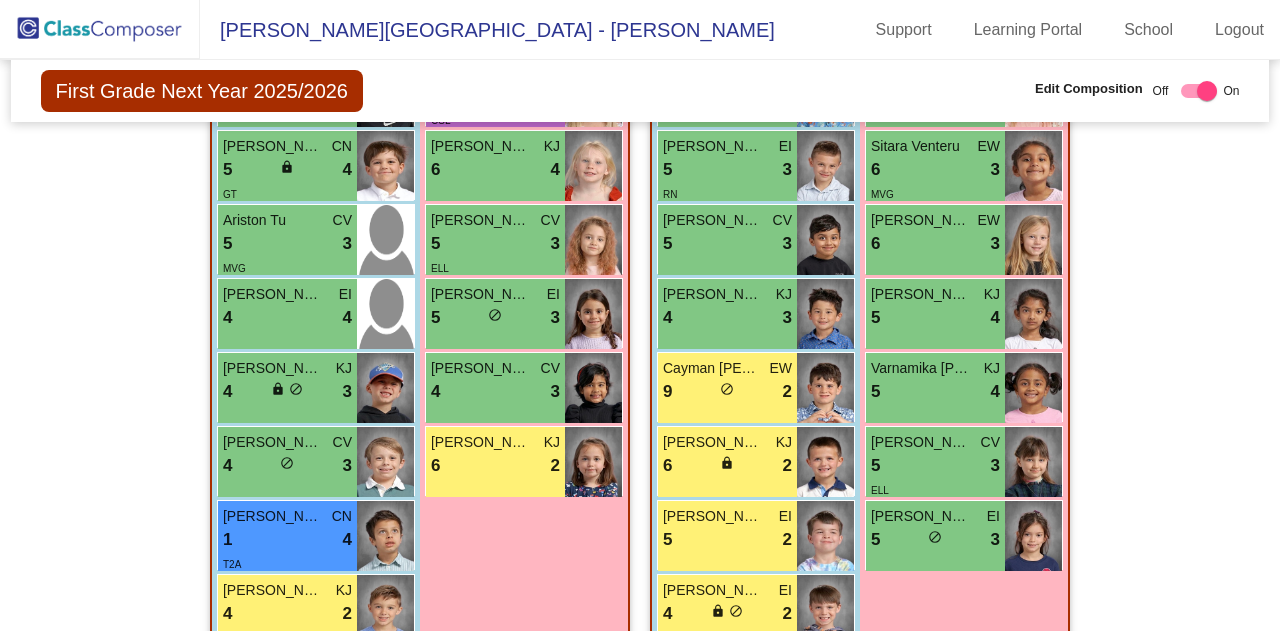 scroll, scrollTop: 1016, scrollLeft: 0, axis: vertical 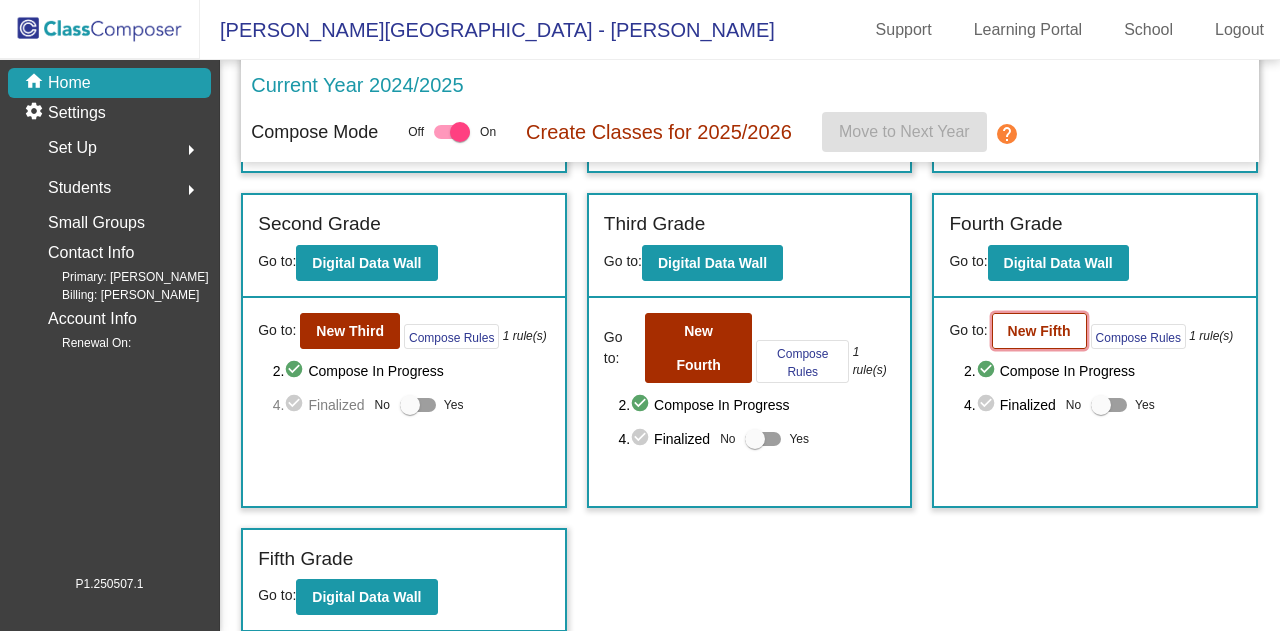 click on "New Fifth" 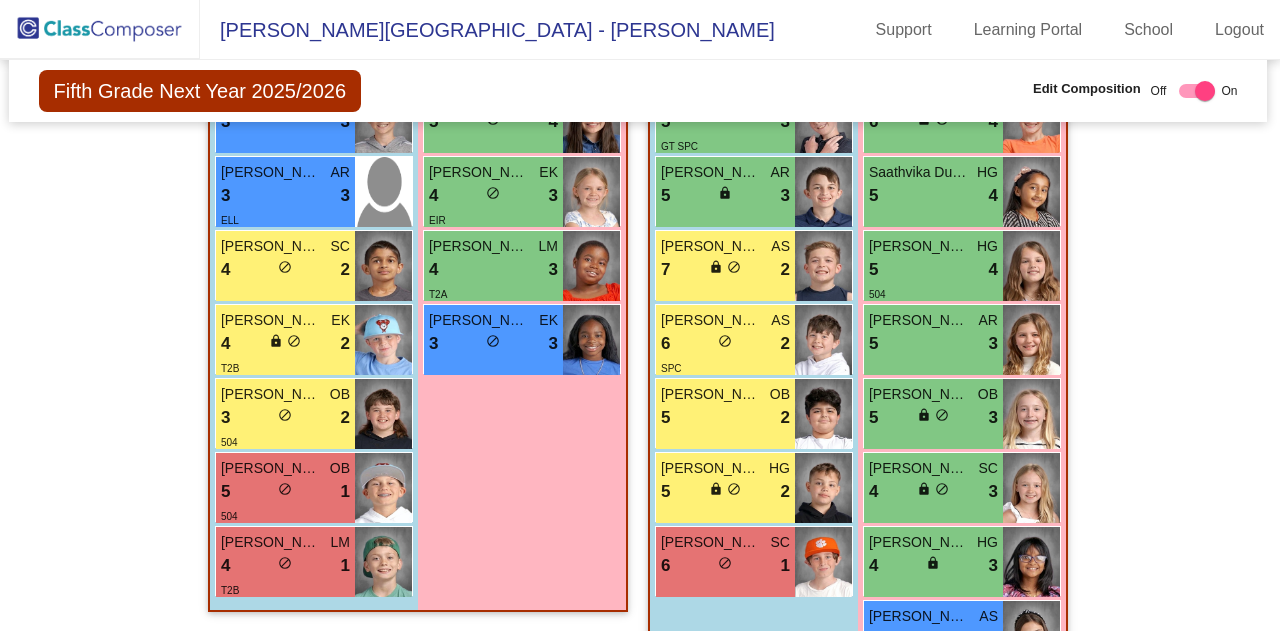 scroll, scrollTop: 1176, scrollLeft: 2, axis: both 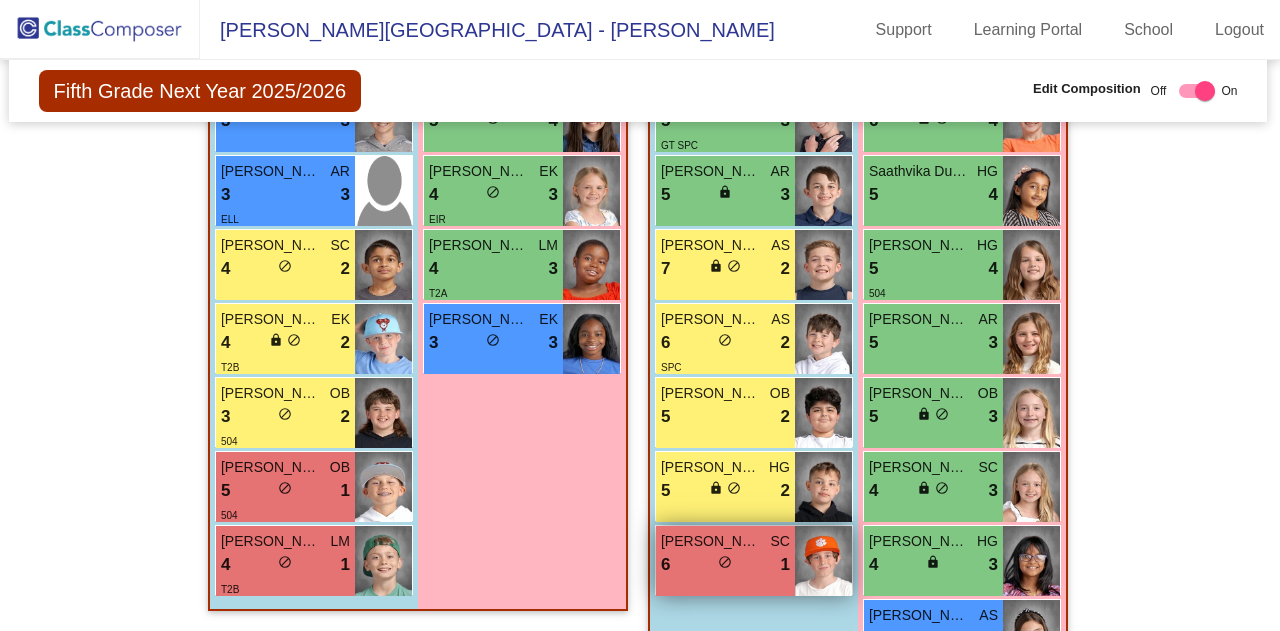 click on "6 lock do_not_disturb_alt 1" at bounding box center [725, 565] 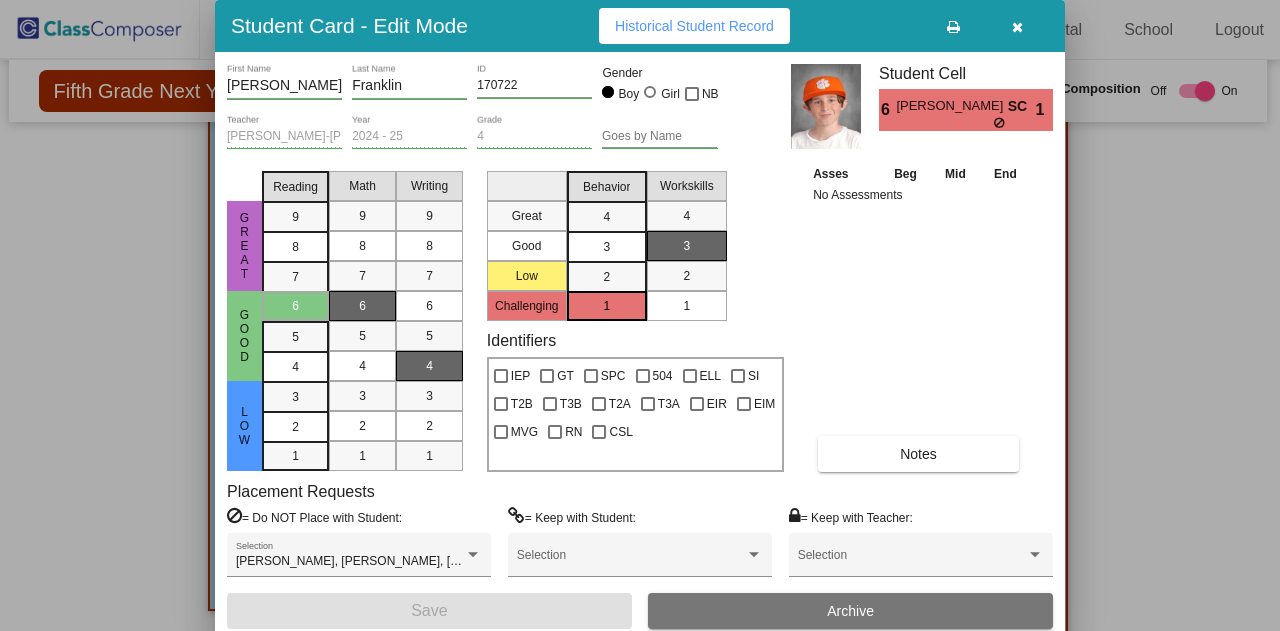 click at bounding box center [640, 315] 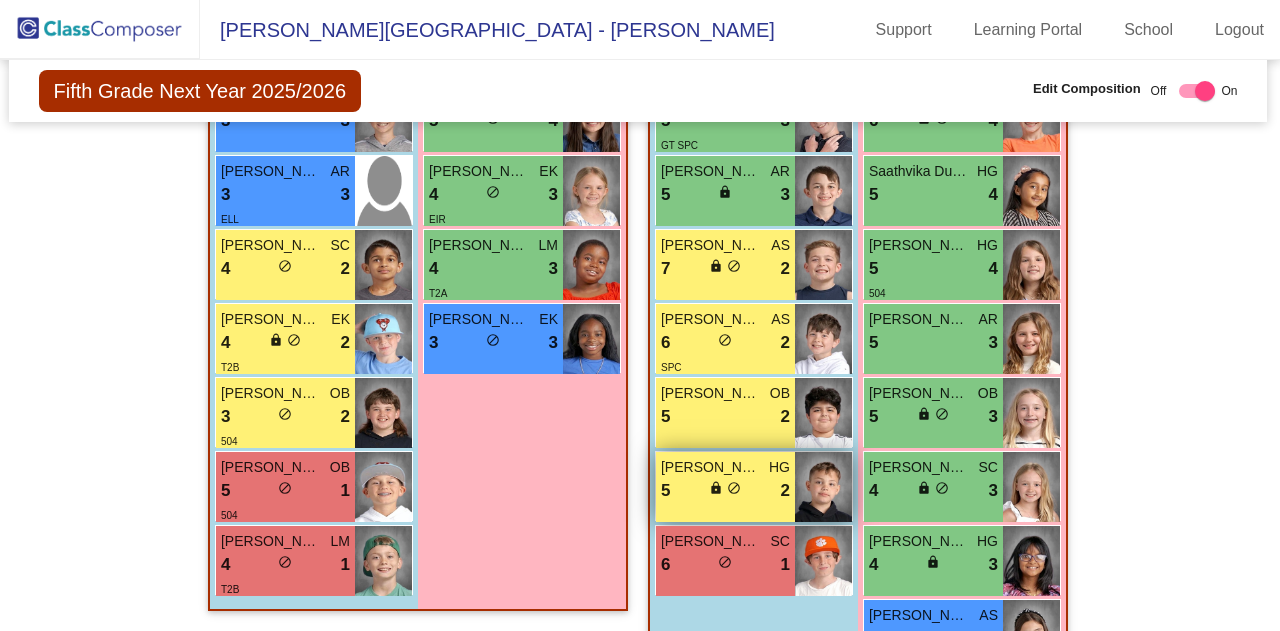 click on "5 lock do_not_disturb_alt 2" at bounding box center [725, 491] 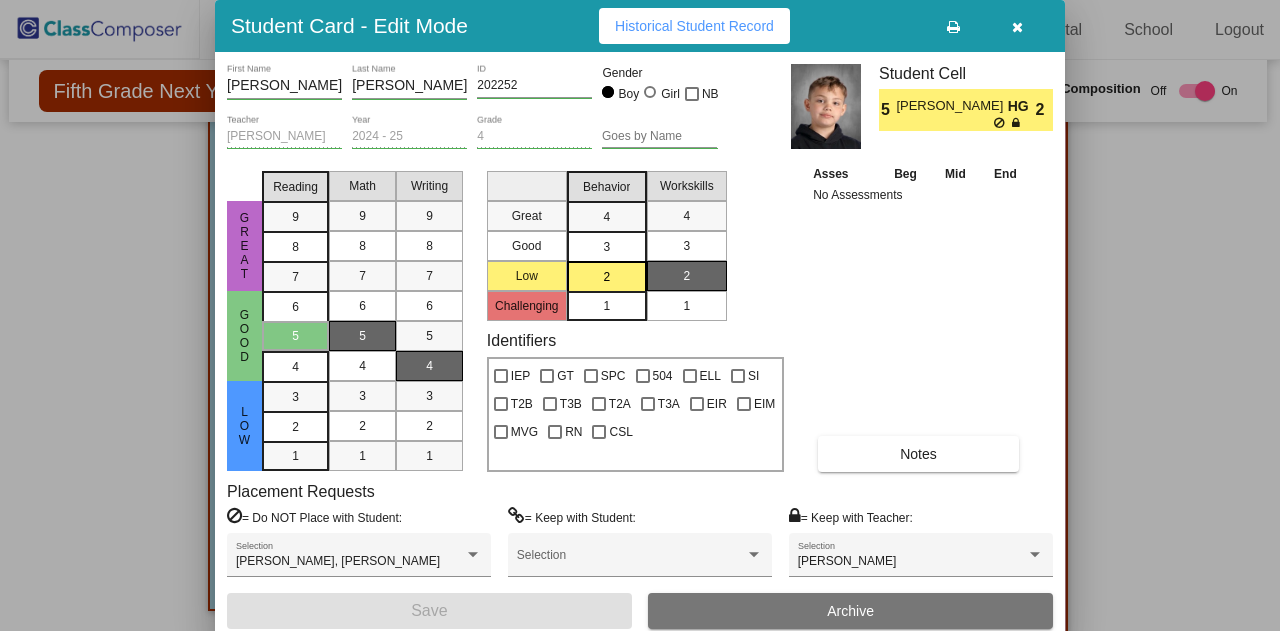 click at bounding box center (640, 315) 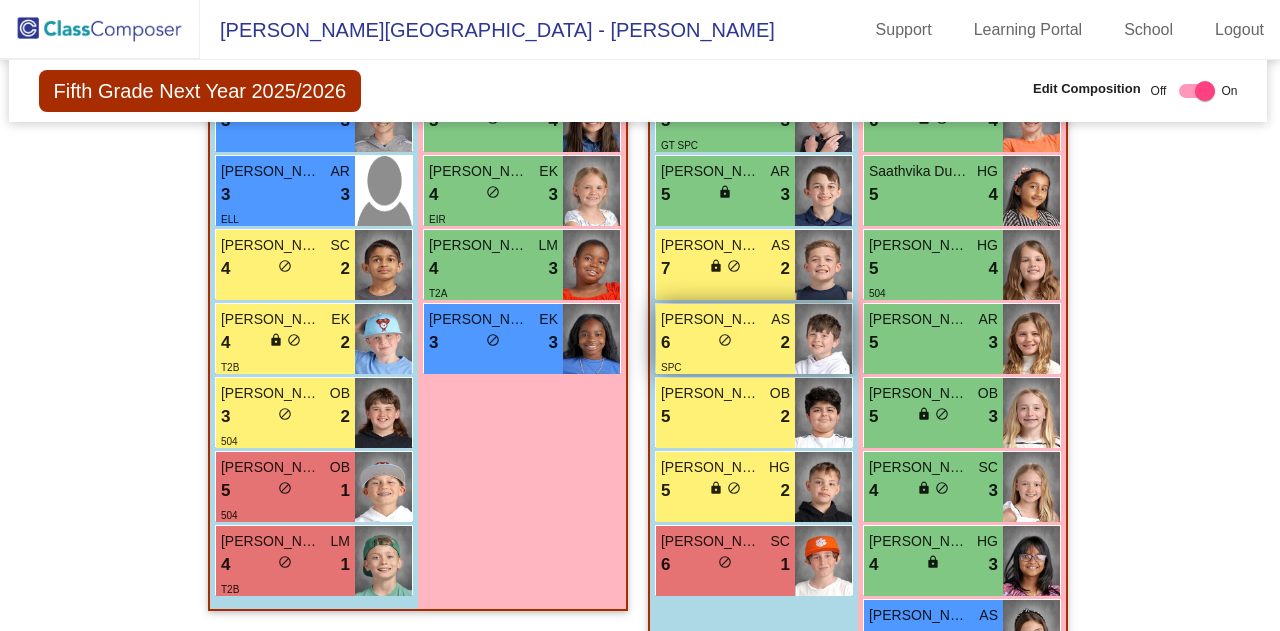 click on "6 lock do_not_disturb_alt 2" at bounding box center (725, 343) 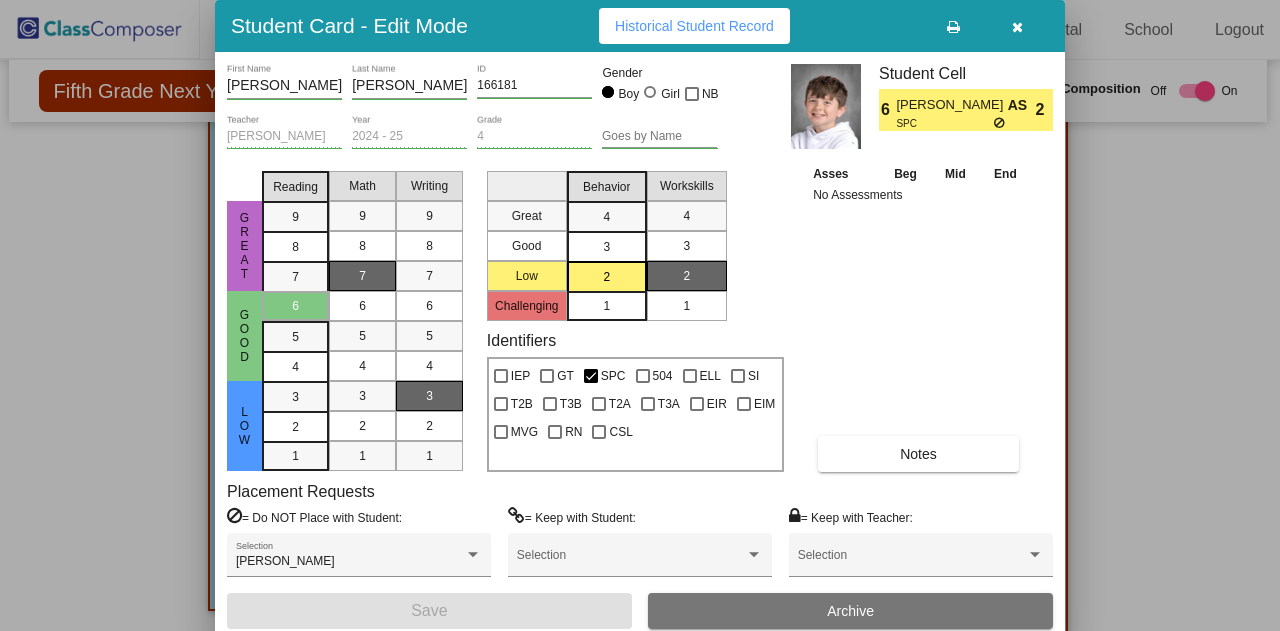 click at bounding box center (640, 315) 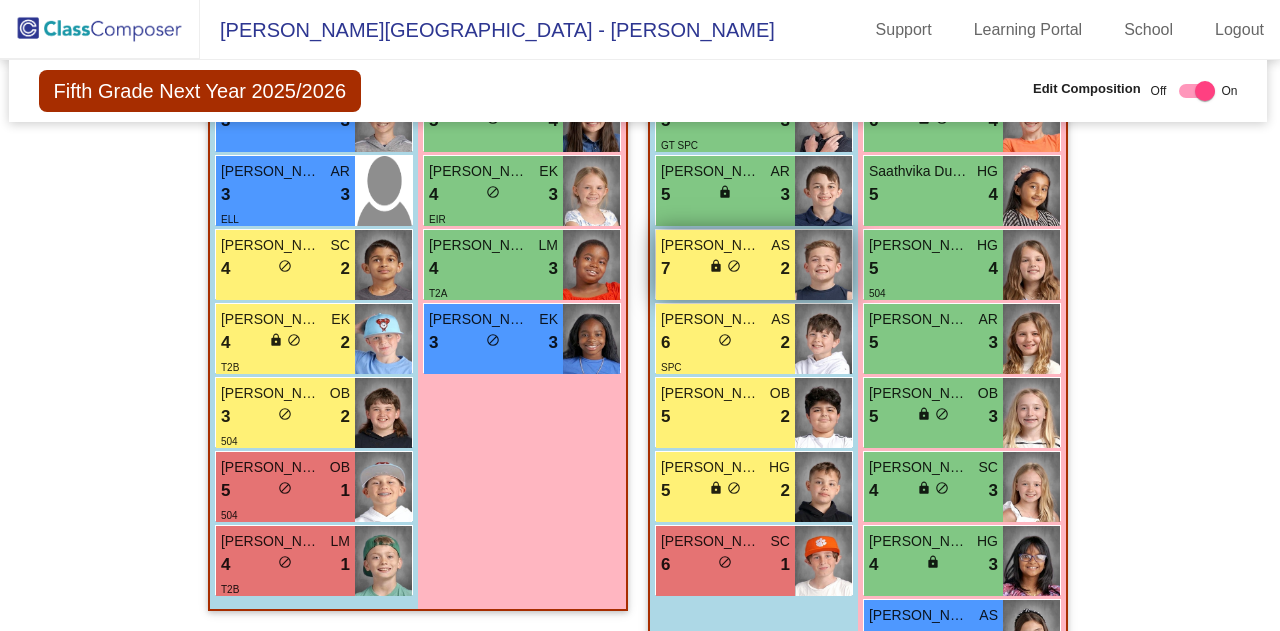 click on "7 lock do_not_disturb_alt 2" at bounding box center (725, 269) 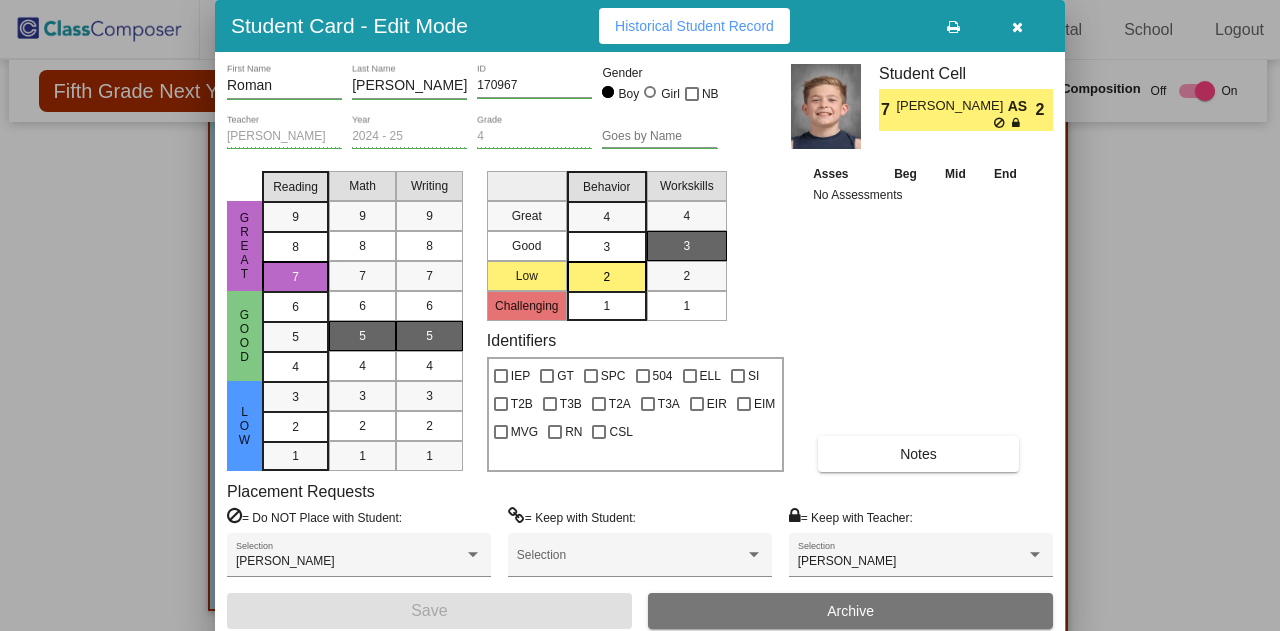 click at bounding box center (640, 315) 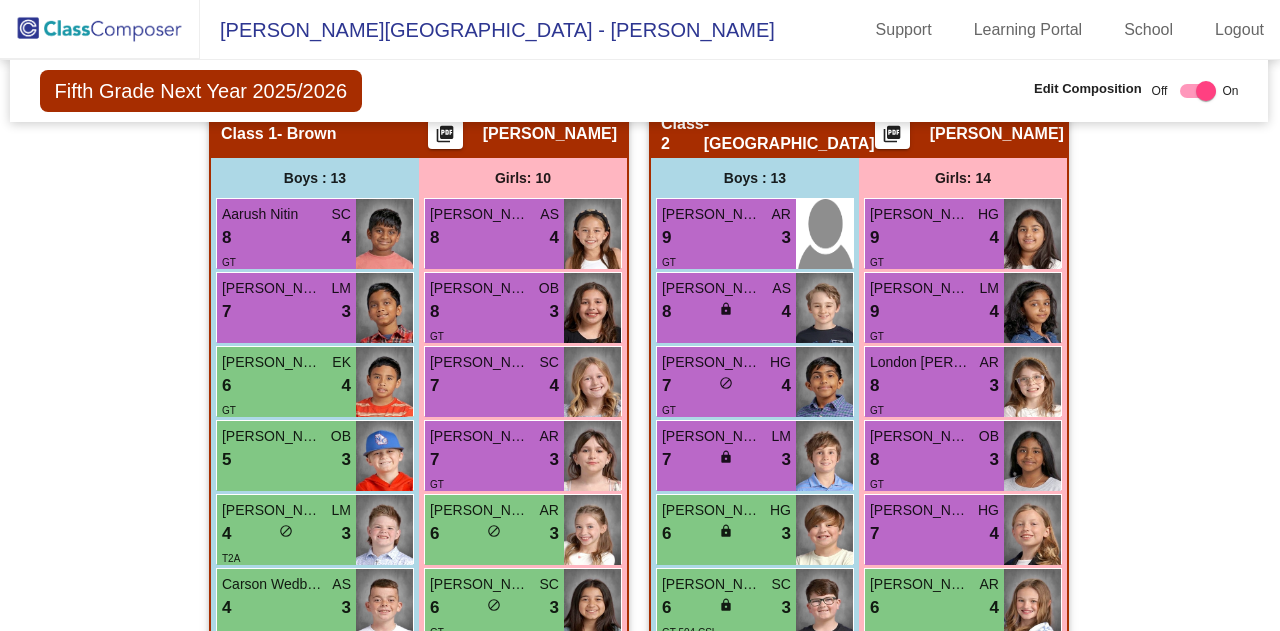 scroll, scrollTop: 612, scrollLeft: 1, axis: both 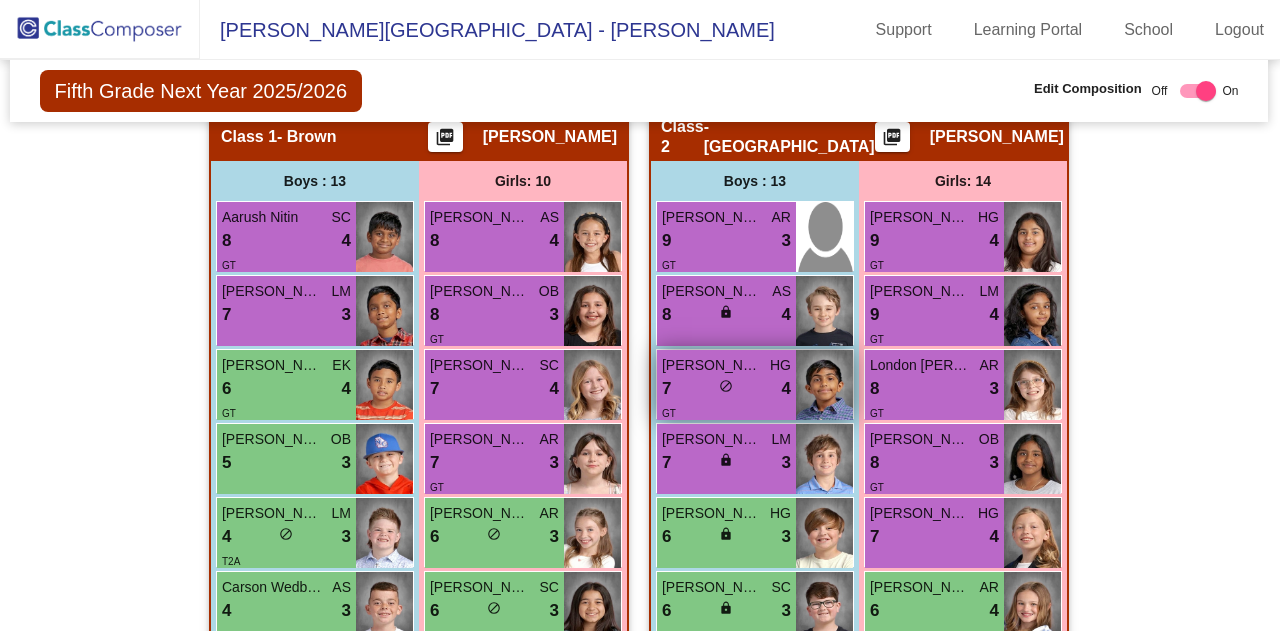 click on "7 lock do_not_disturb_alt 4" at bounding box center (726, 389) 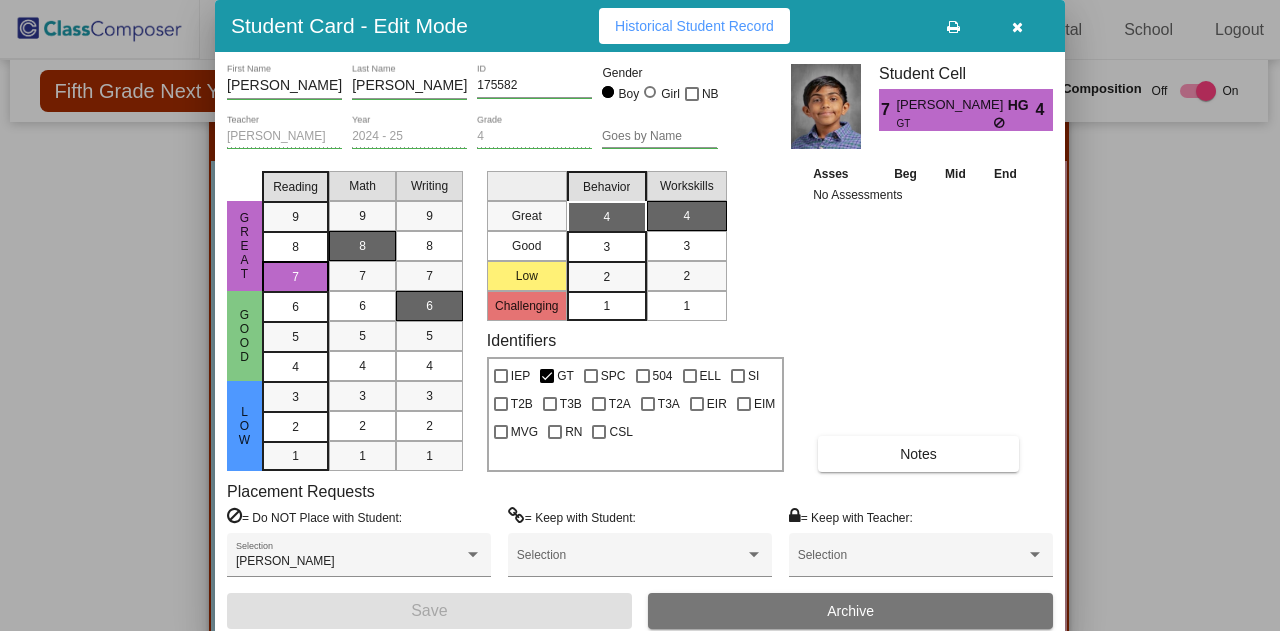 click at bounding box center (640, 315) 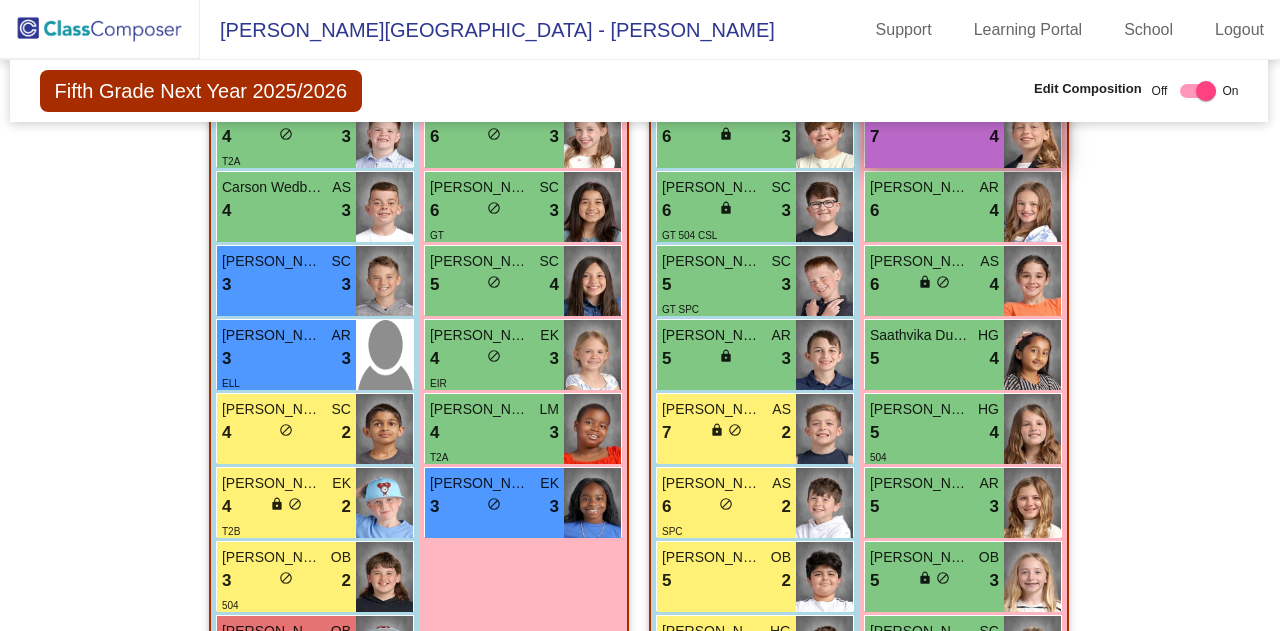 scroll, scrollTop: 1013, scrollLeft: 1, axis: both 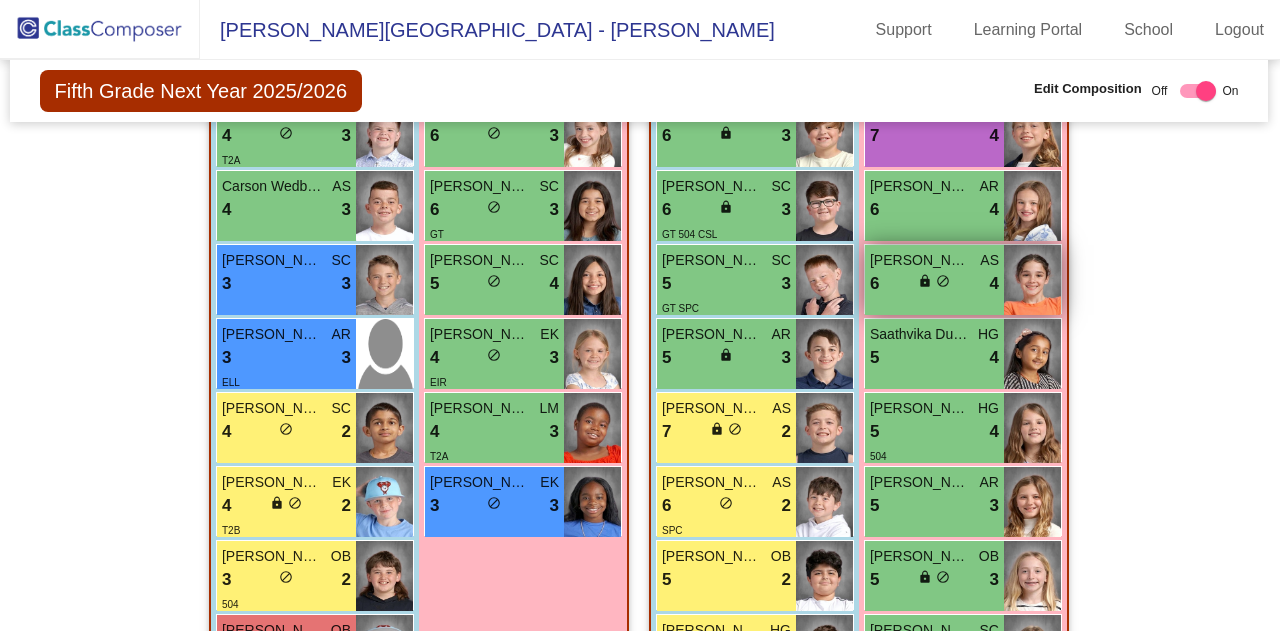 click on "6 lock do_not_disturb_alt 4" at bounding box center [934, 284] 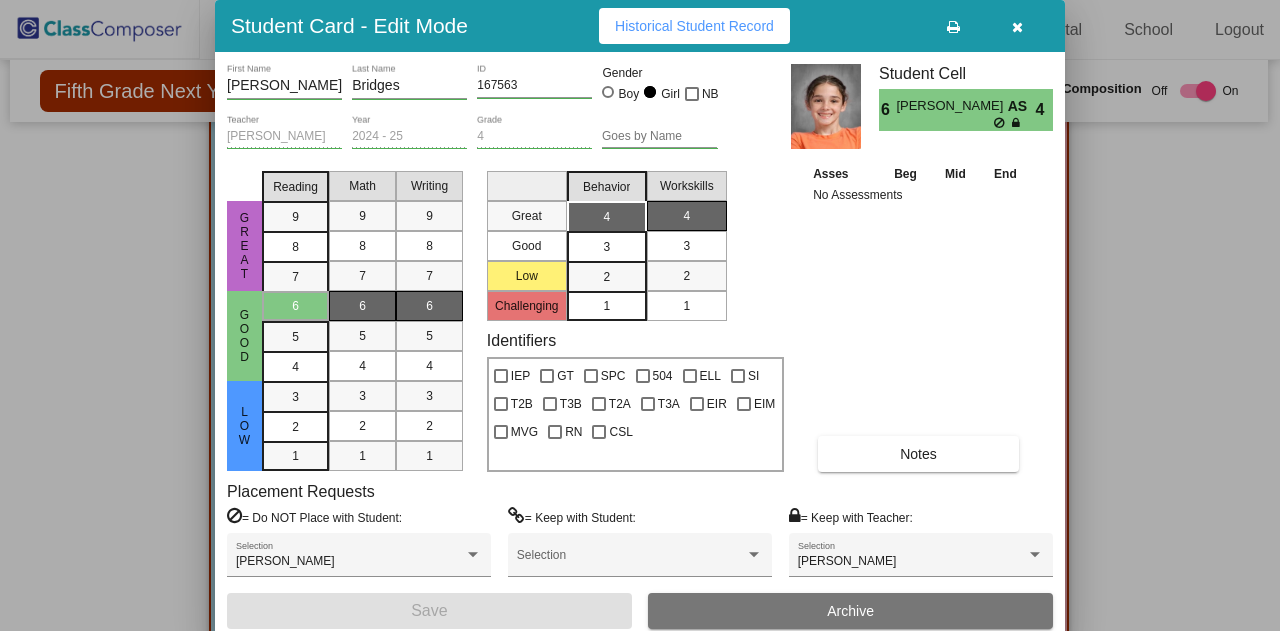 click at bounding box center (640, 315) 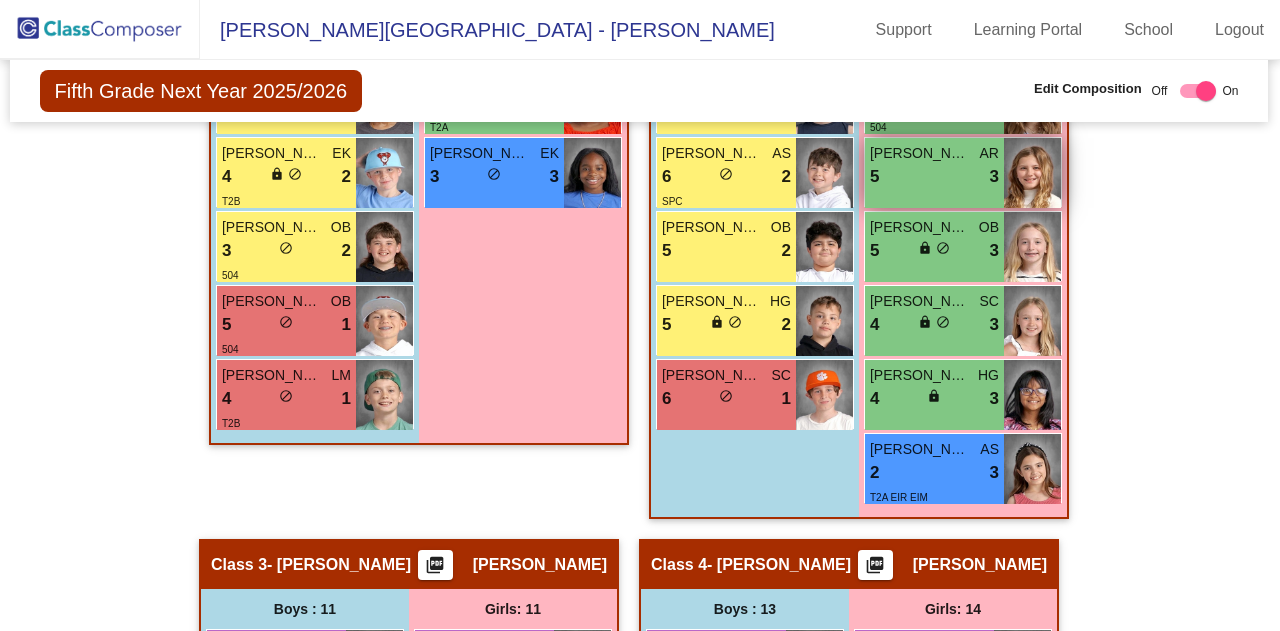 scroll, scrollTop: 1343, scrollLeft: 1, axis: both 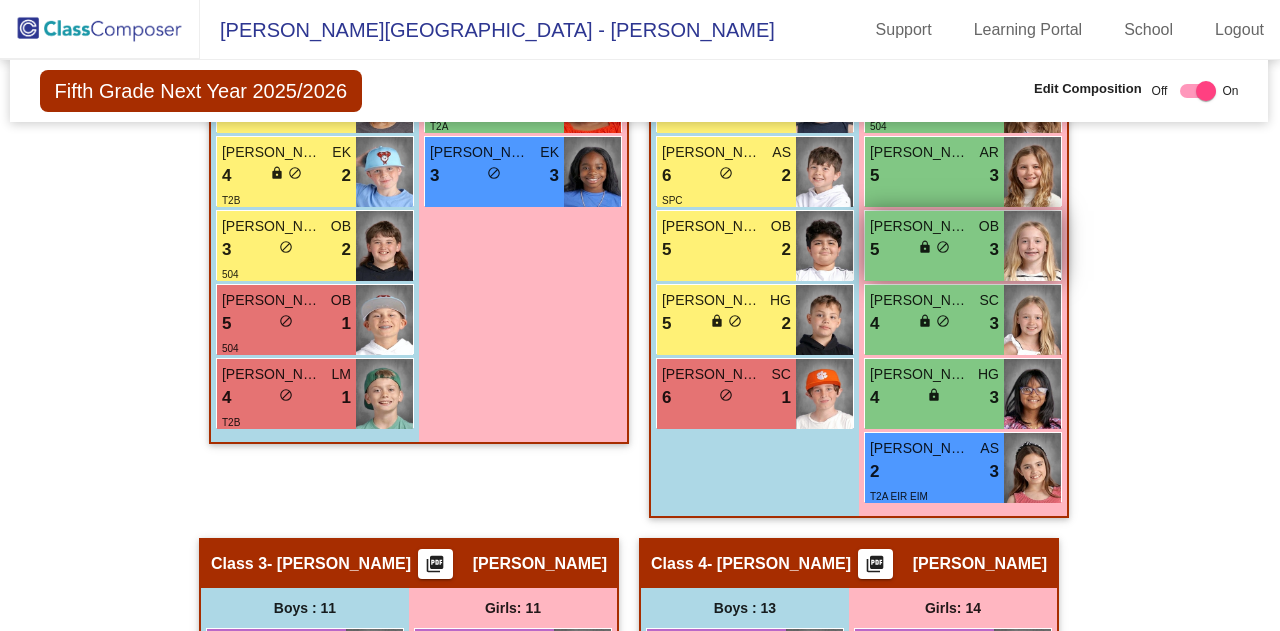 click on "5 lock do_not_disturb_alt 3" at bounding box center (934, 250) 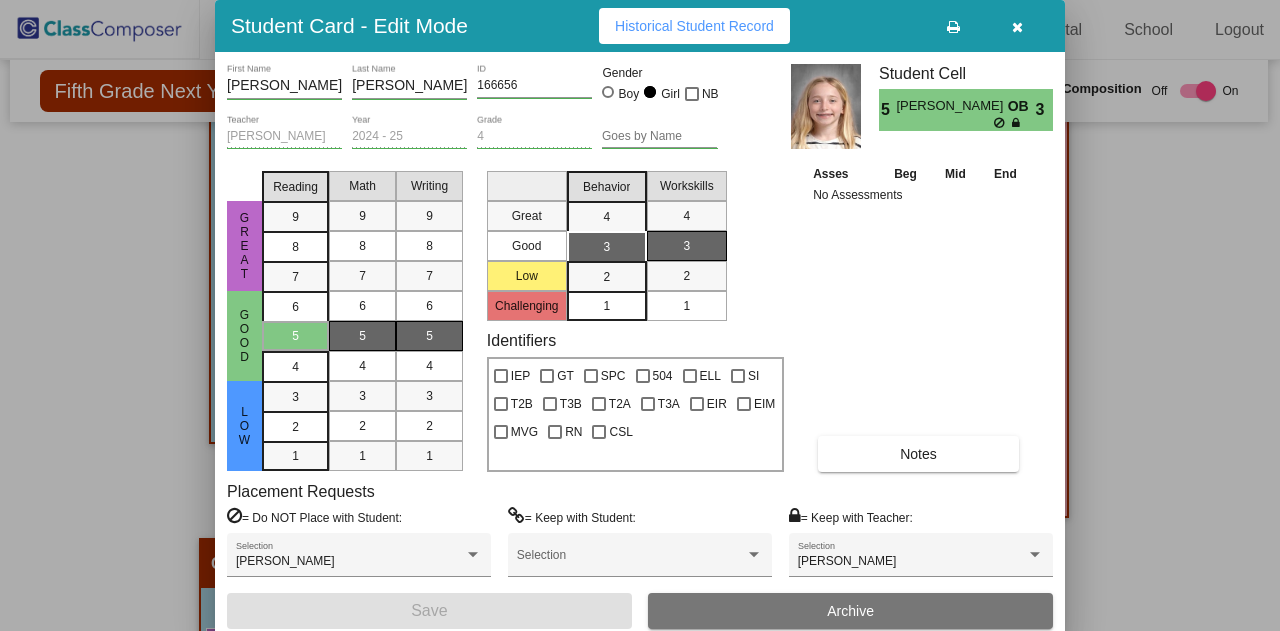 click at bounding box center [640, 315] 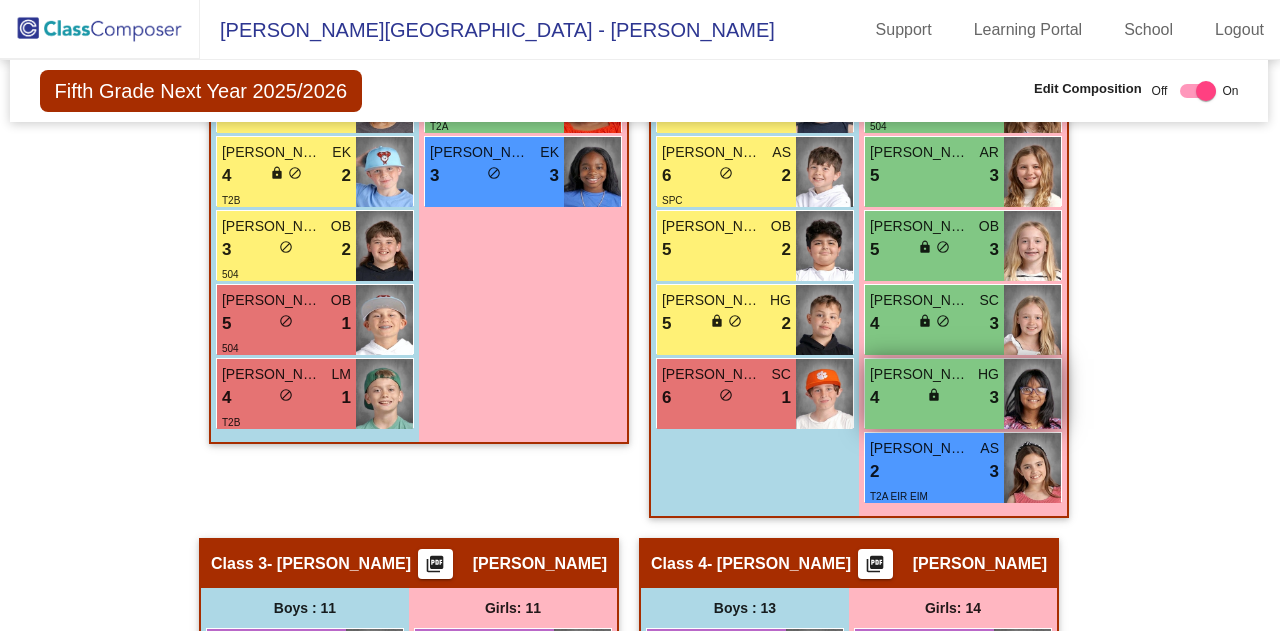 click on "4 lock do_not_disturb_alt 3" at bounding box center (934, 398) 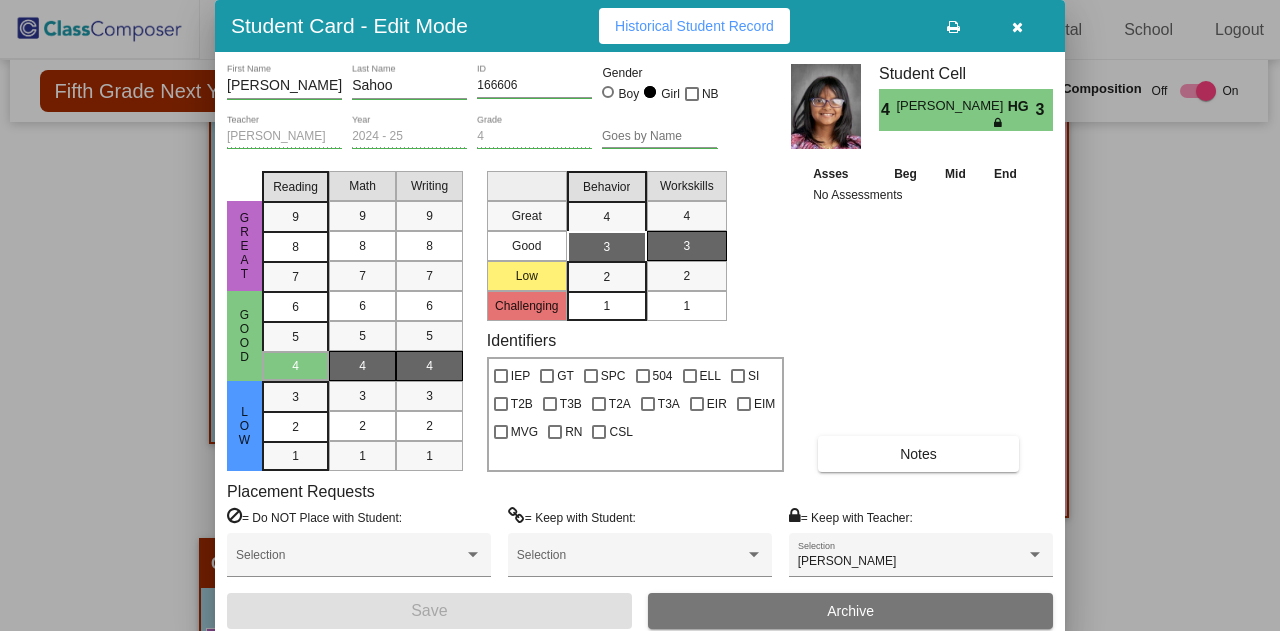 click at bounding box center (640, 315) 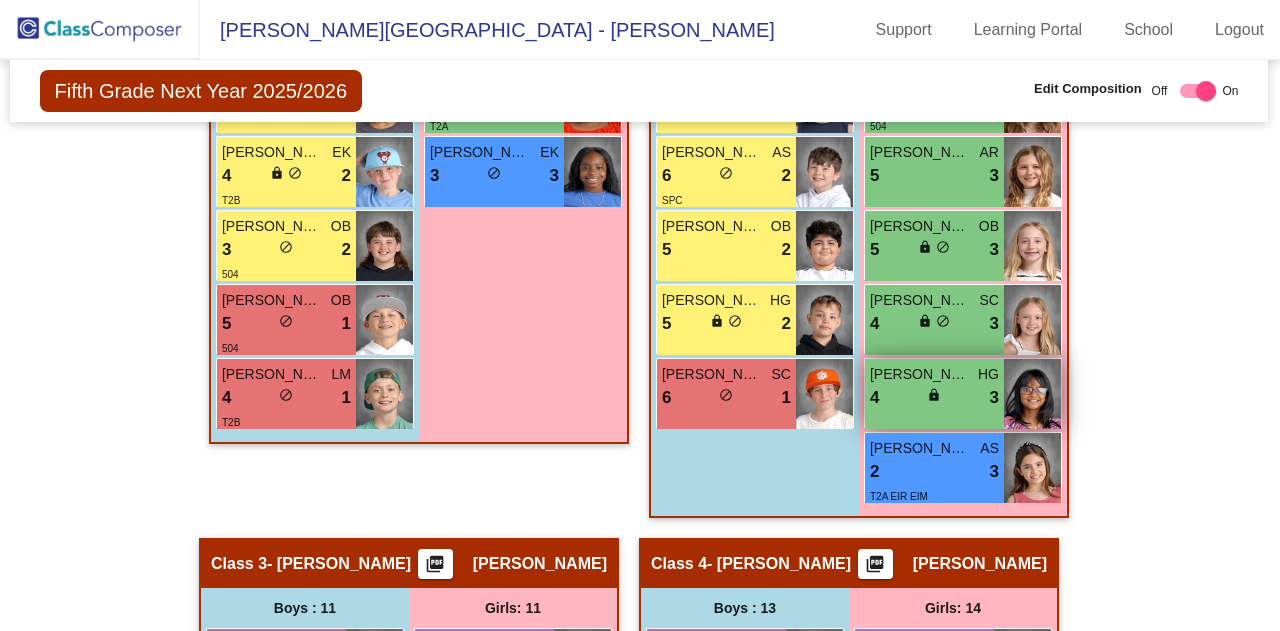 click on "4 lock do_not_disturb_alt 3" at bounding box center [934, 398] 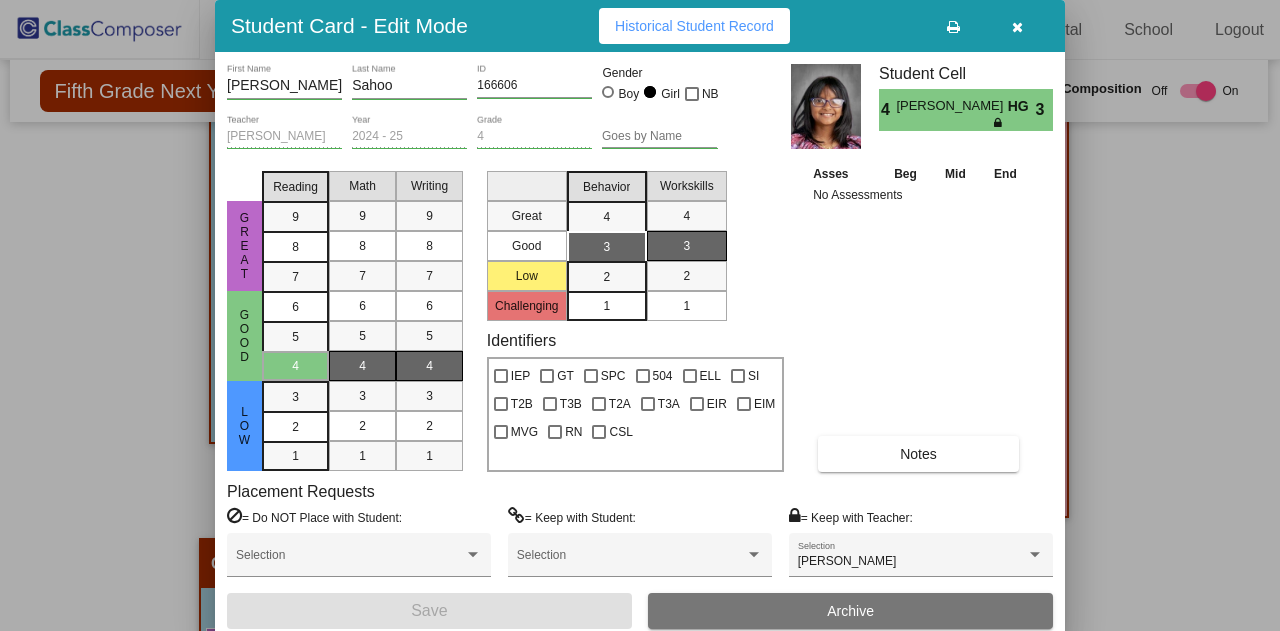 click at bounding box center [640, 315] 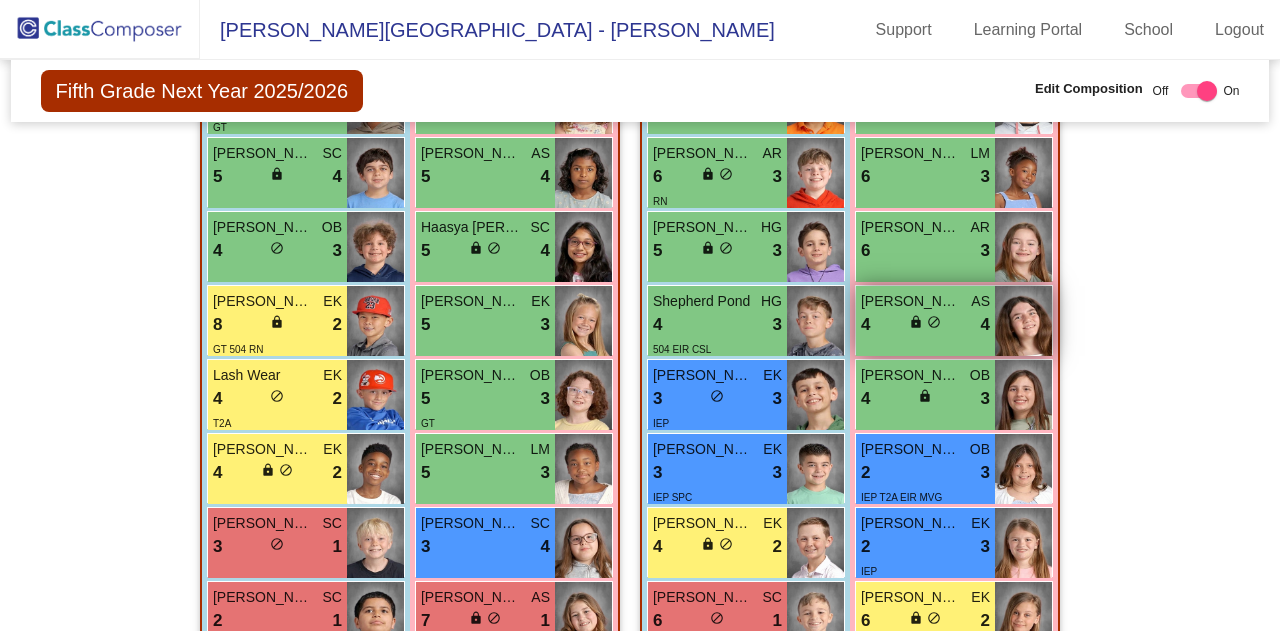 scroll, scrollTop: 3437, scrollLeft: 0, axis: vertical 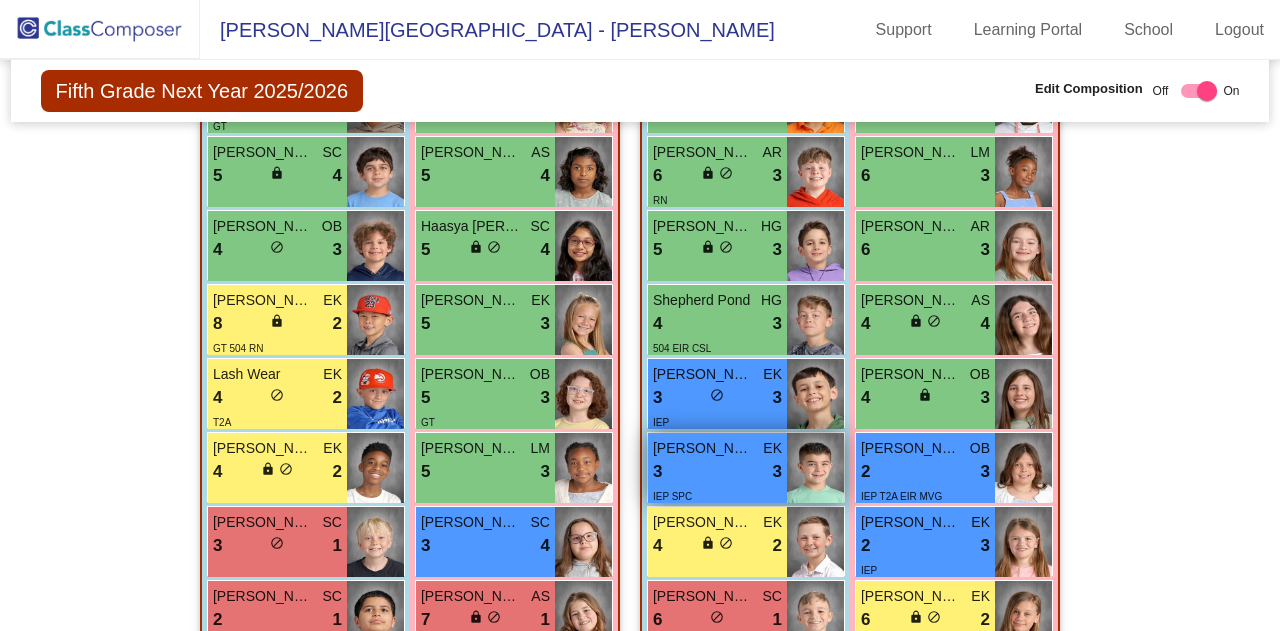 click on "3 lock do_not_disturb_alt 3" at bounding box center [717, 472] 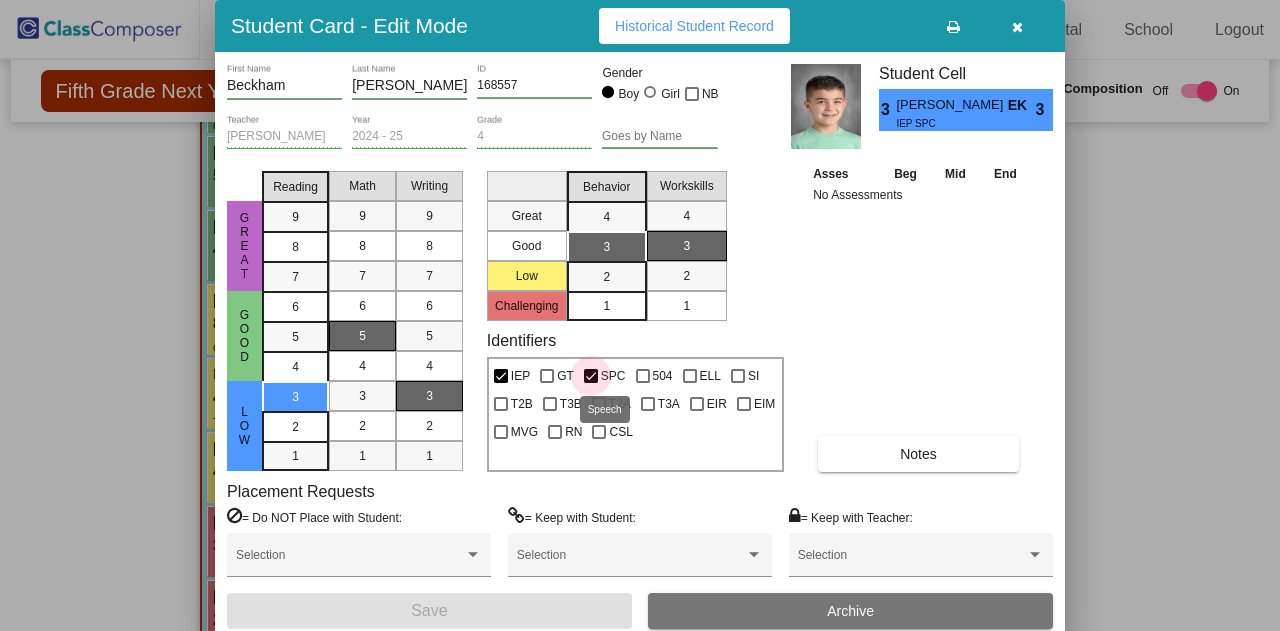 click on "SPC" at bounding box center (613, 376) 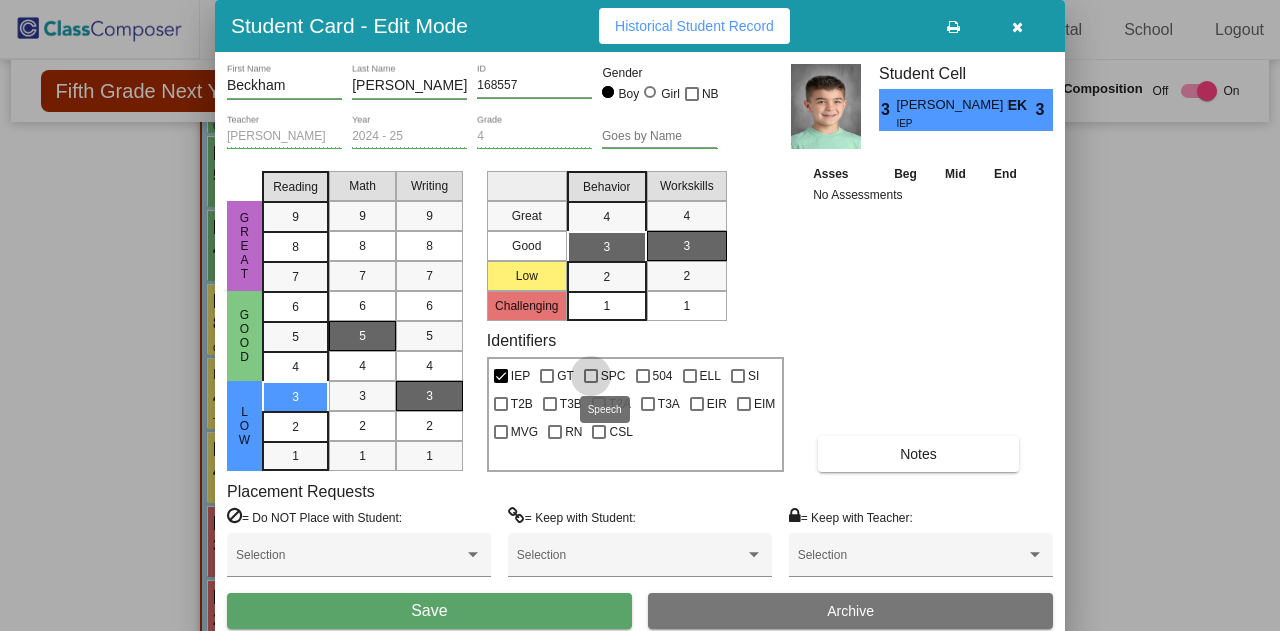 click at bounding box center (591, 376) 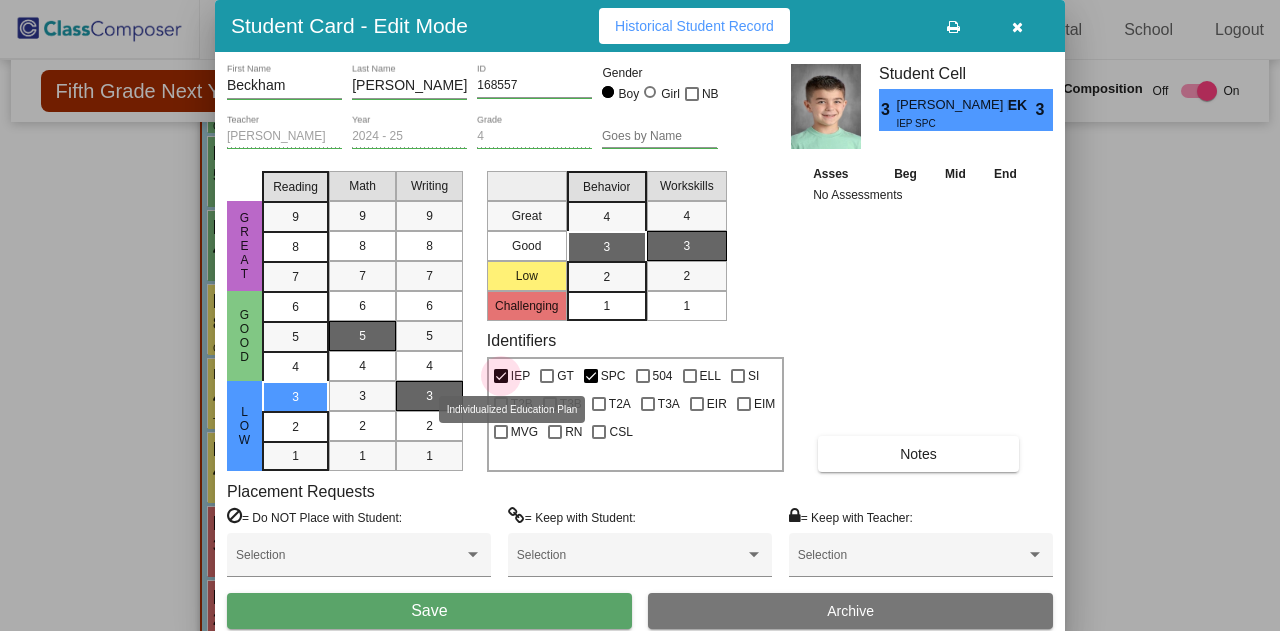 click at bounding box center [501, 376] 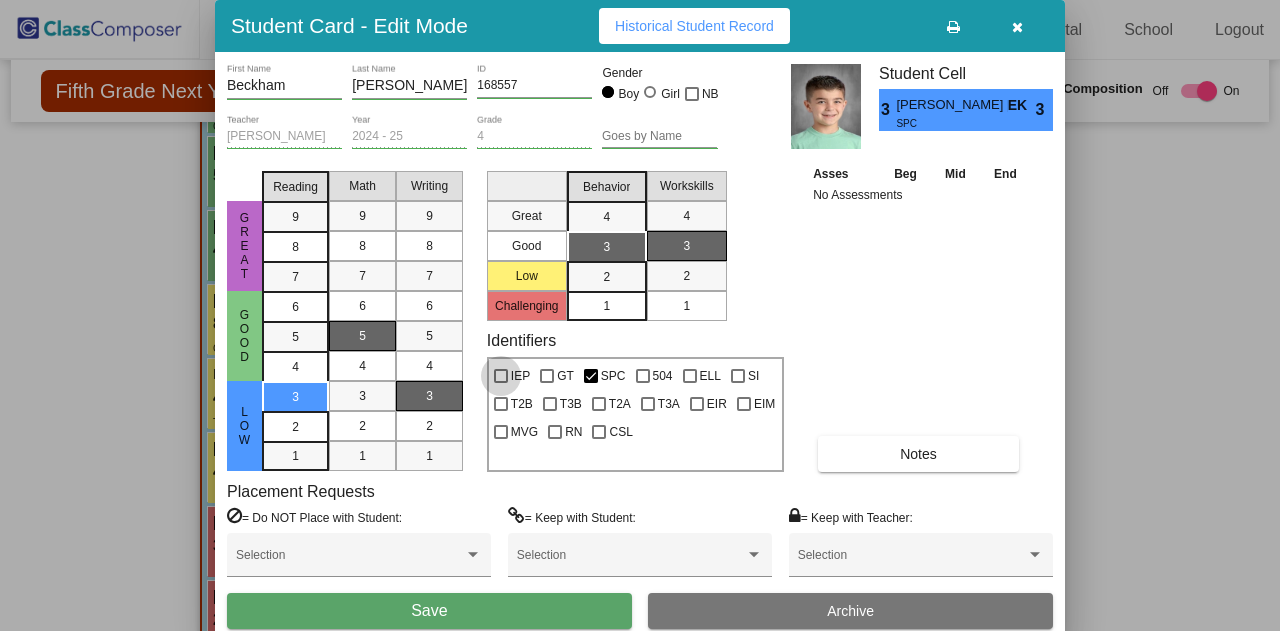 click at bounding box center [501, 376] 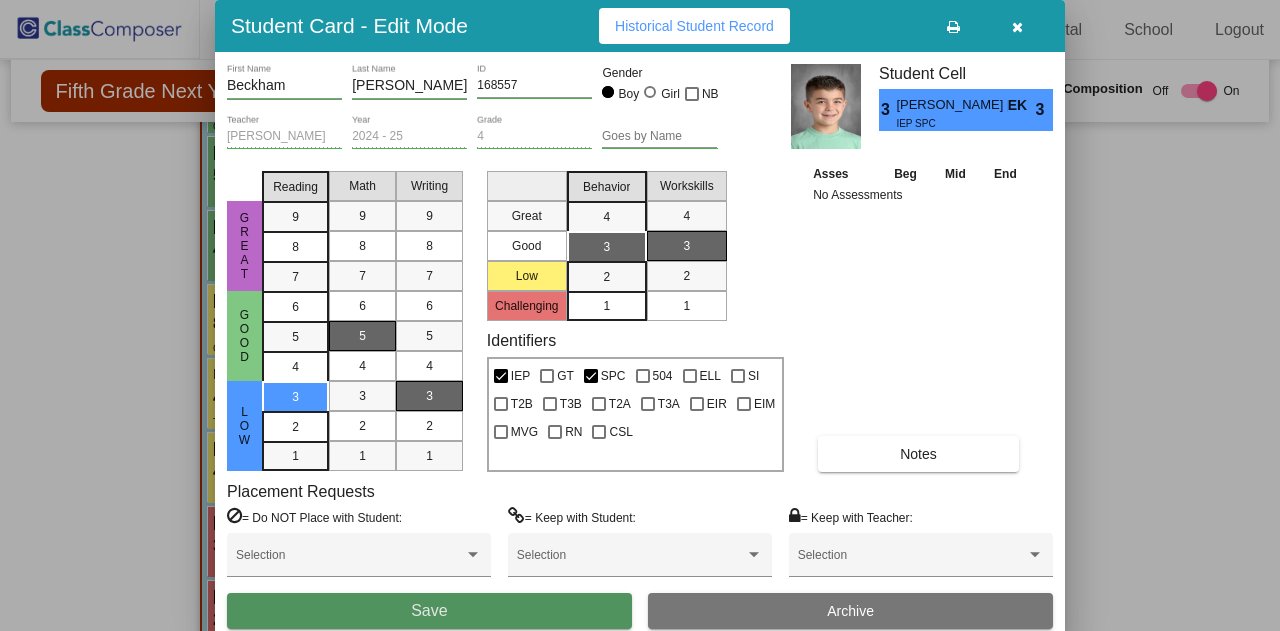 click on "Save" at bounding box center (429, 611) 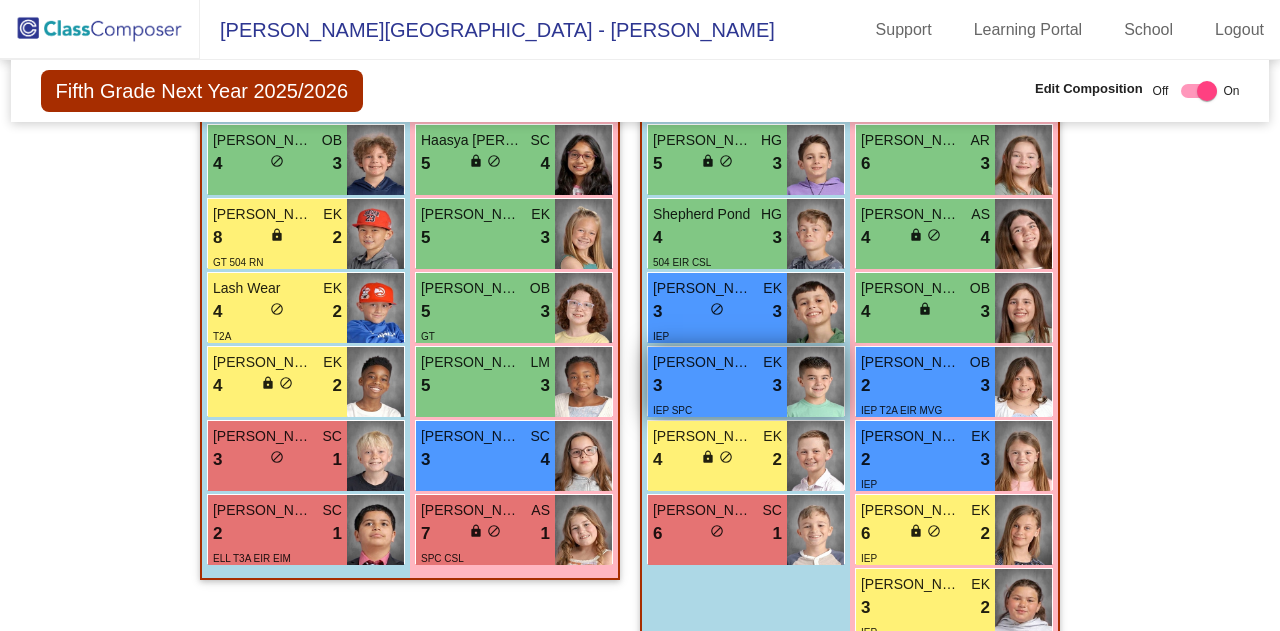 scroll, scrollTop: 3524, scrollLeft: 0, axis: vertical 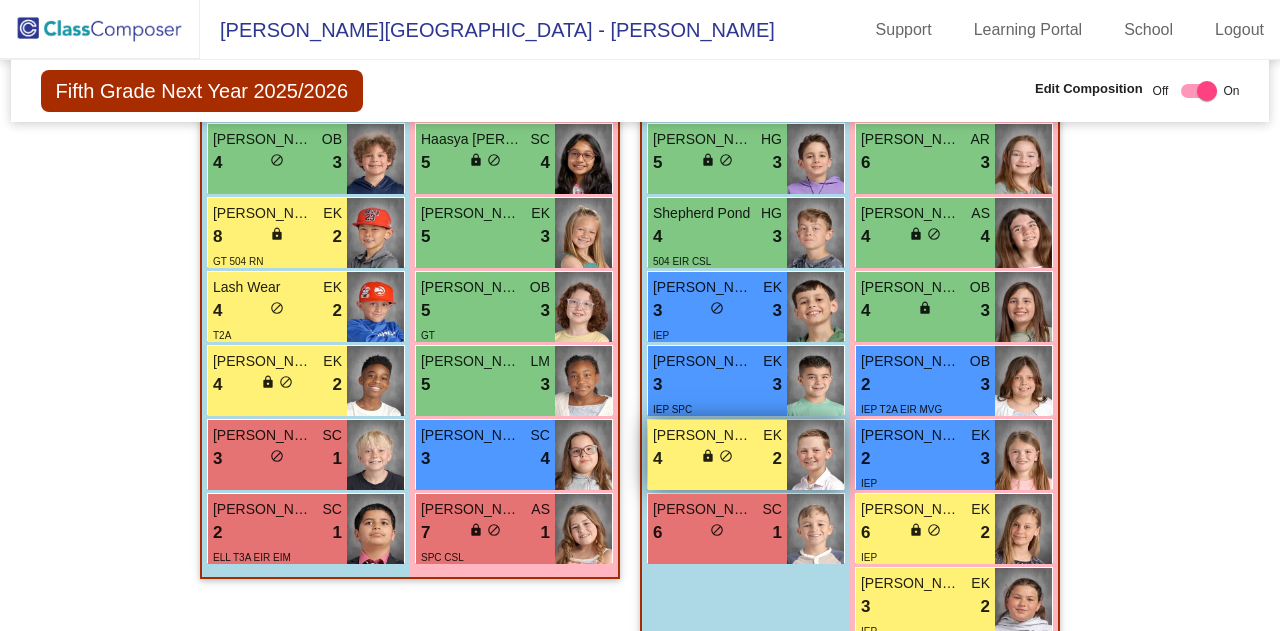 click on "4 lock do_not_disturb_alt 2" at bounding box center [717, 459] 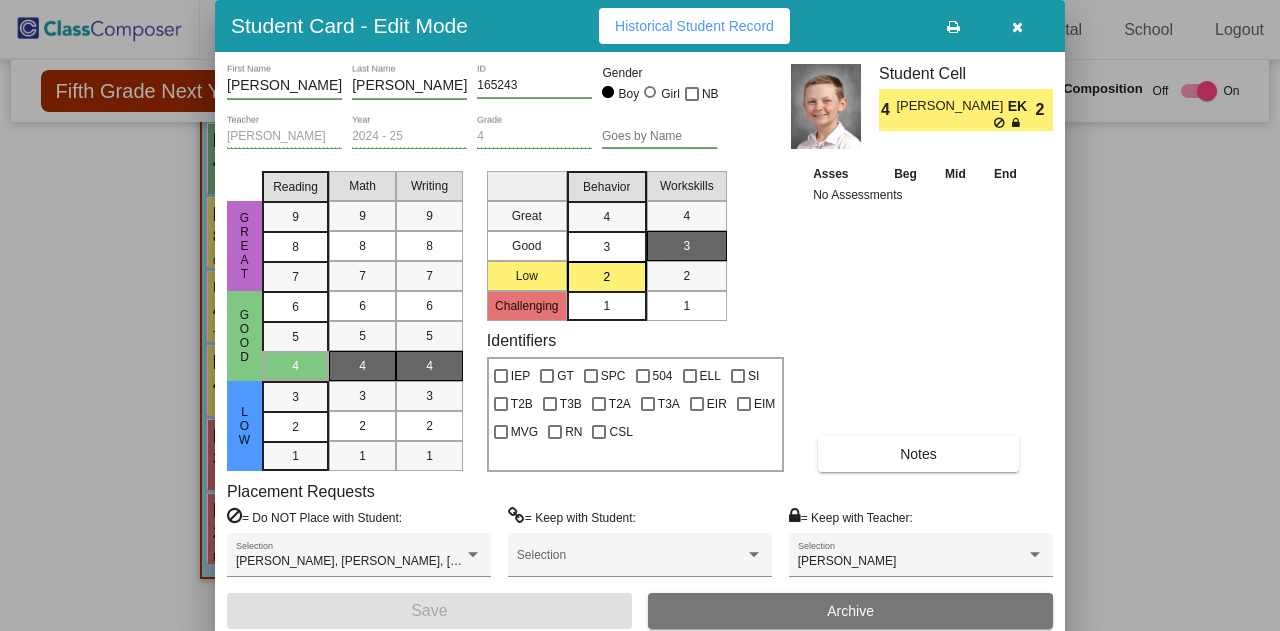 click at bounding box center [640, 315] 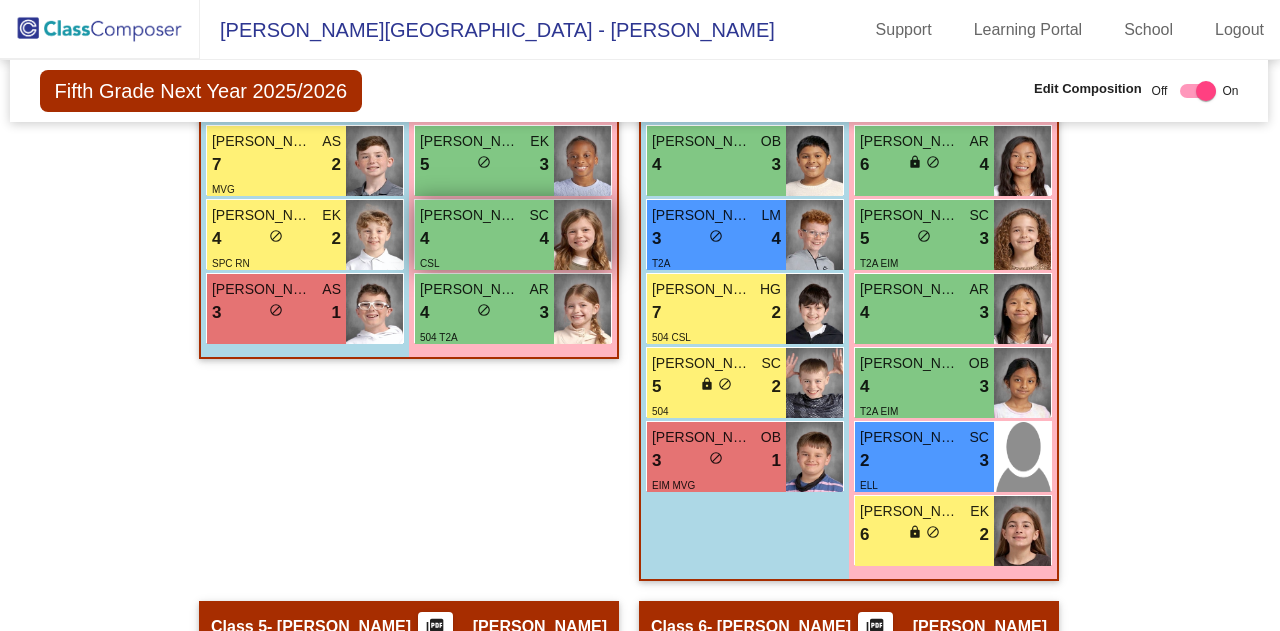 scroll, scrollTop: 2439, scrollLeft: 1, axis: both 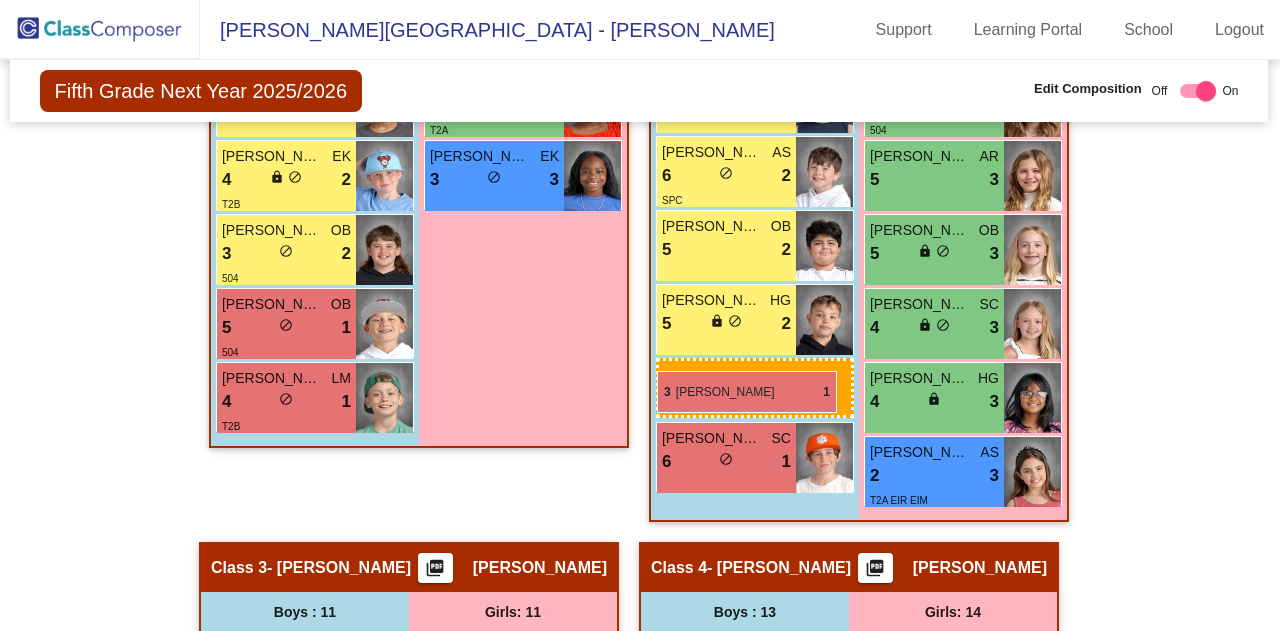 drag, startPoint x: 290, startPoint y: 326, endPoint x: 657, endPoint y: 371, distance: 369.74857 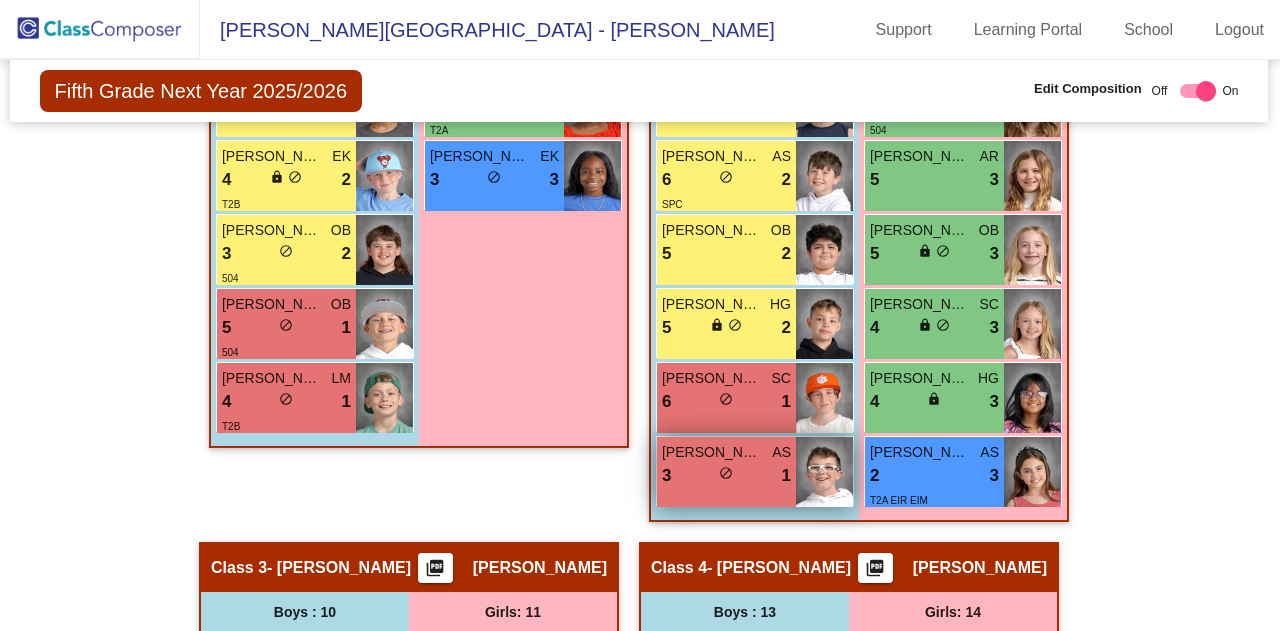 click on "3 lock do_not_disturb_alt 1" at bounding box center [726, 476] 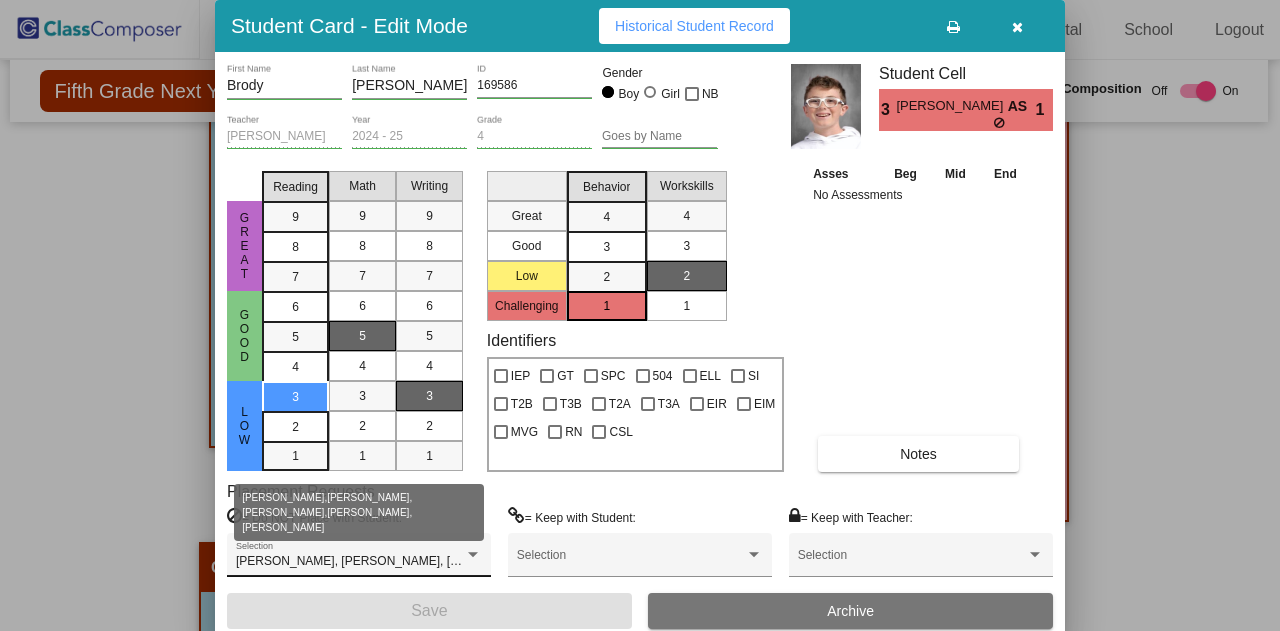 drag, startPoint x: 746, startPoint y: 483, endPoint x: 459, endPoint y: 567, distance: 299.04013 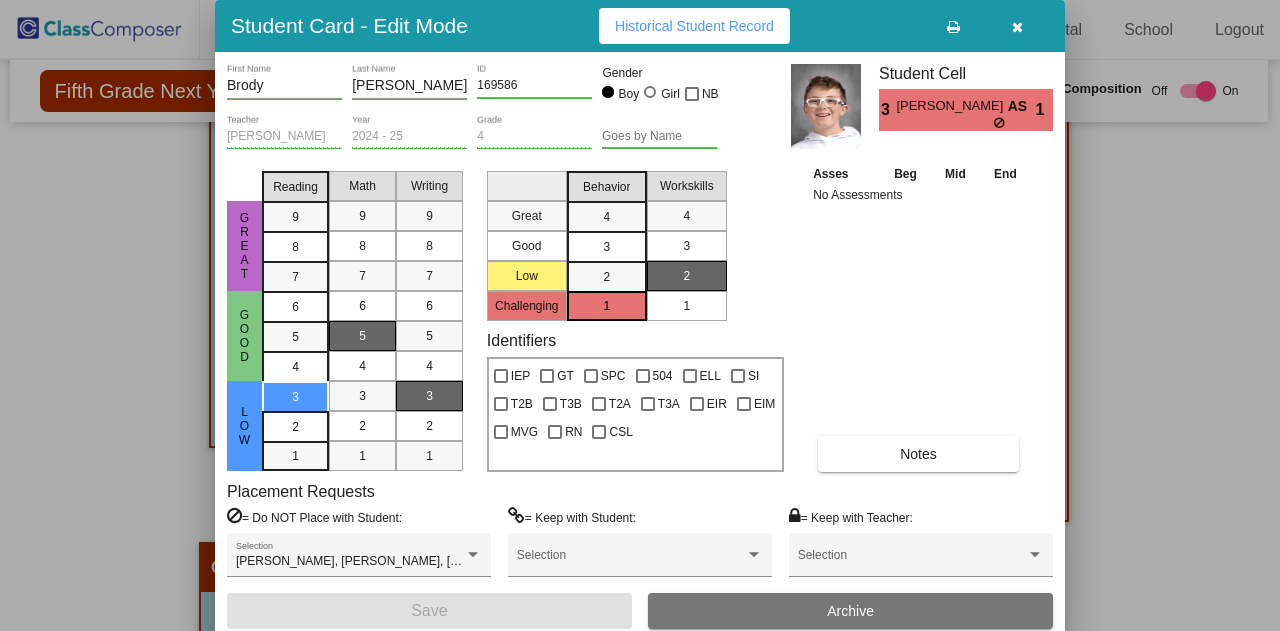 click at bounding box center [640, 315] 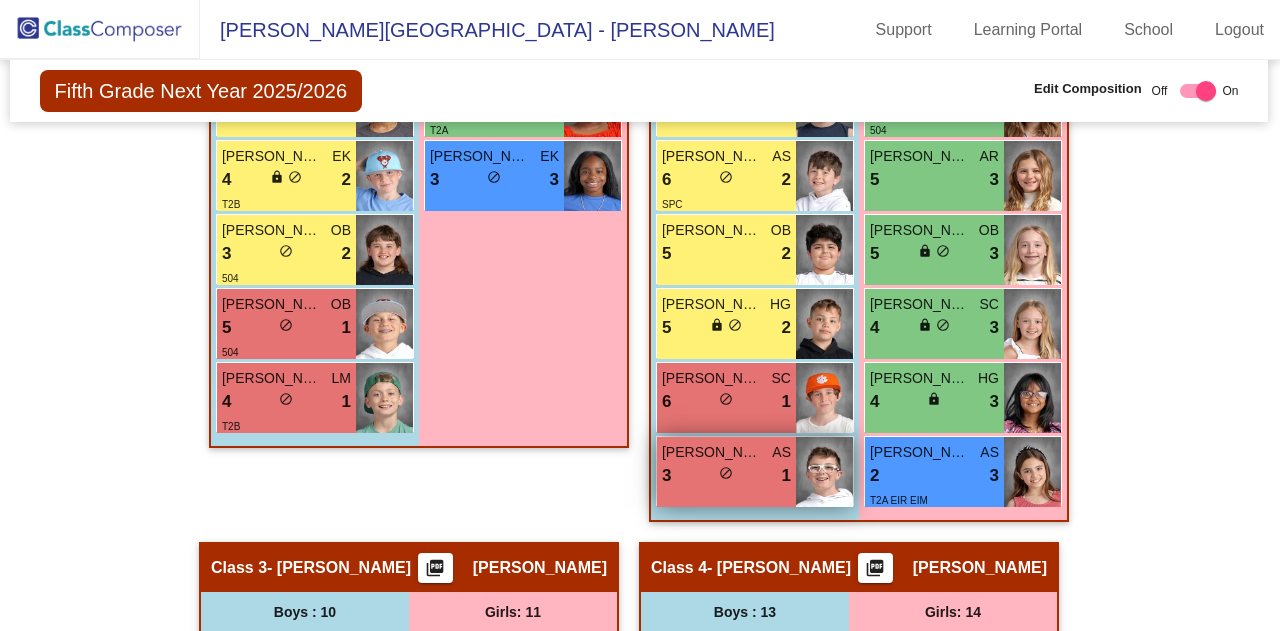 click on "3 lock do_not_disturb_alt 1" at bounding box center [726, 476] 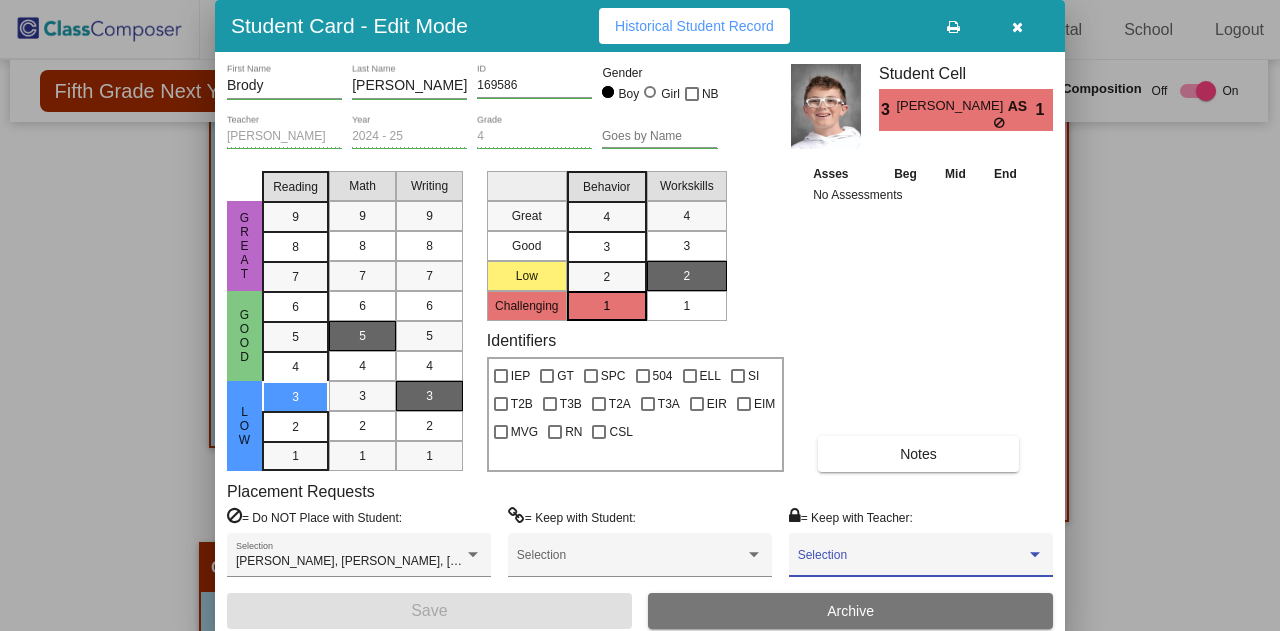 click at bounding box center (912, 562) 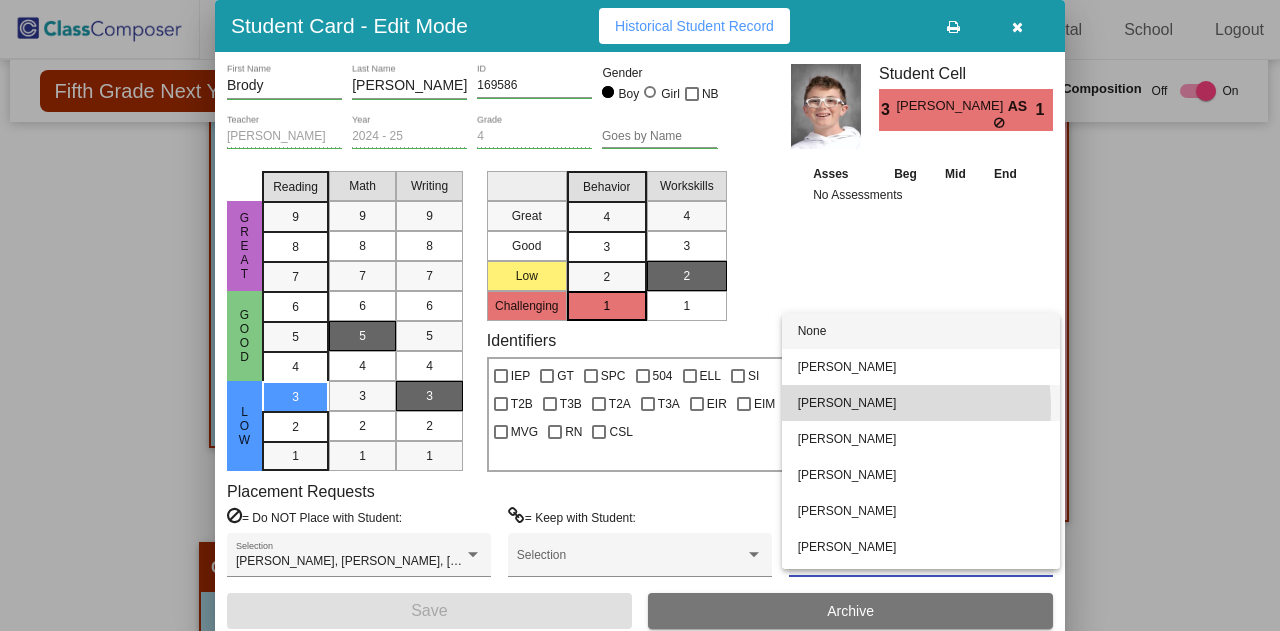 click on "[PERSON_NAME]" at bounding box center [921, 403] 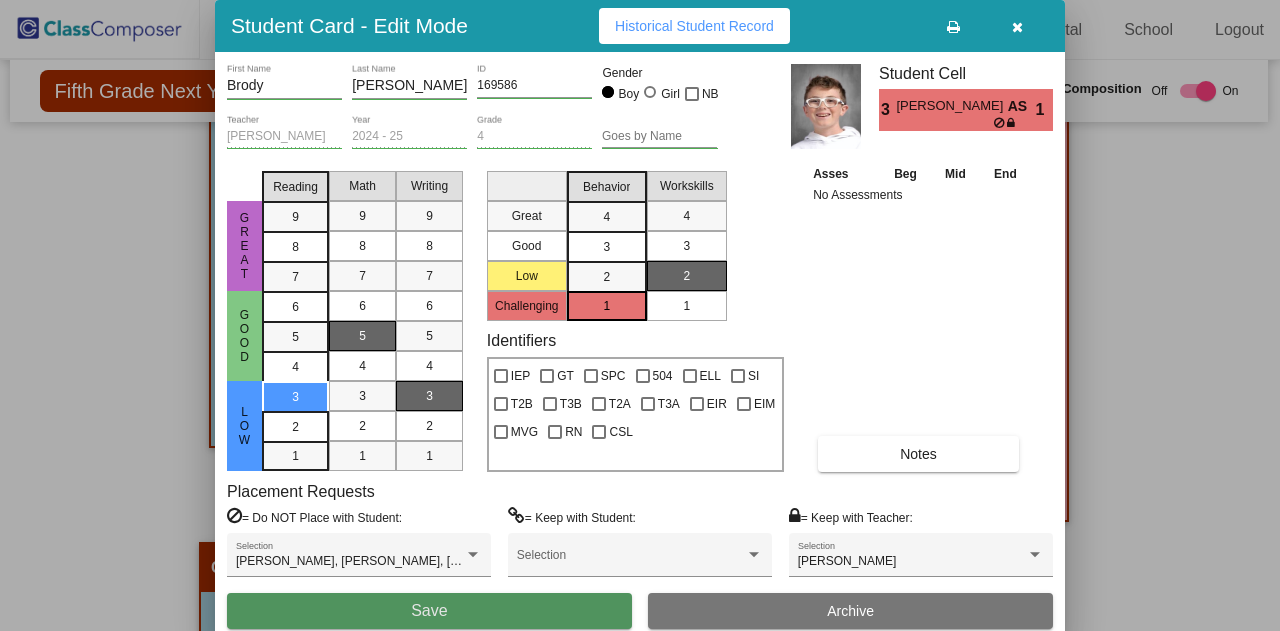 click on "Save" at bounding box center [429, 610] 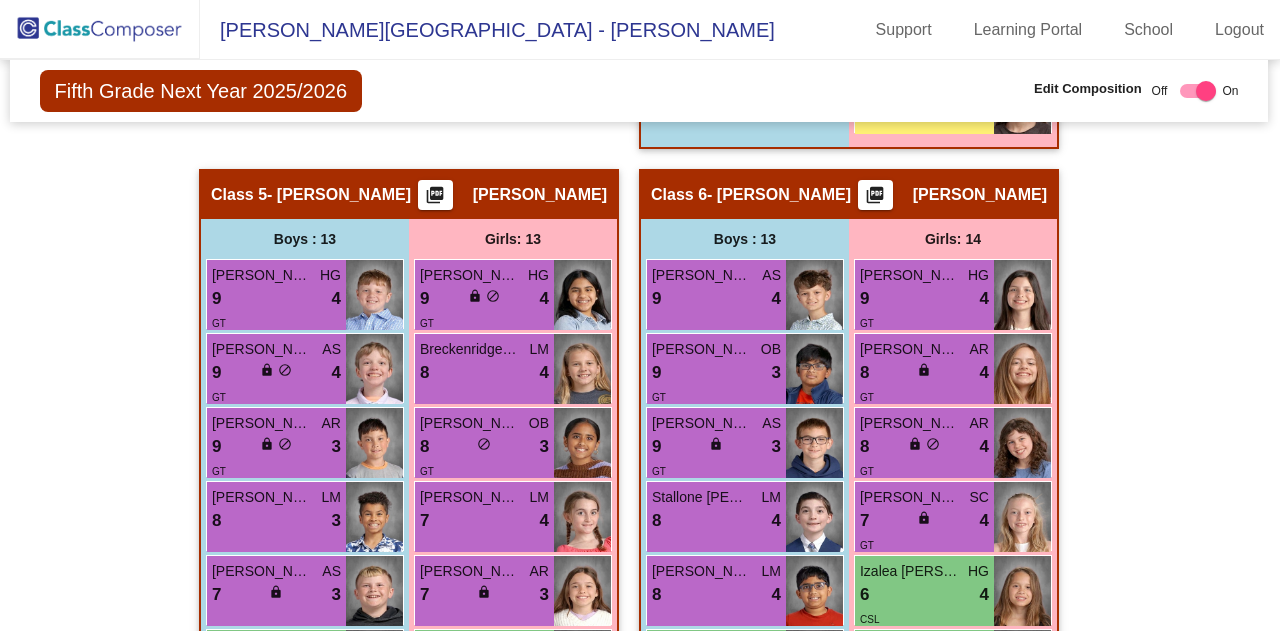 scroll, scrollTop: 2870, scrollLeft: 1, axis: both 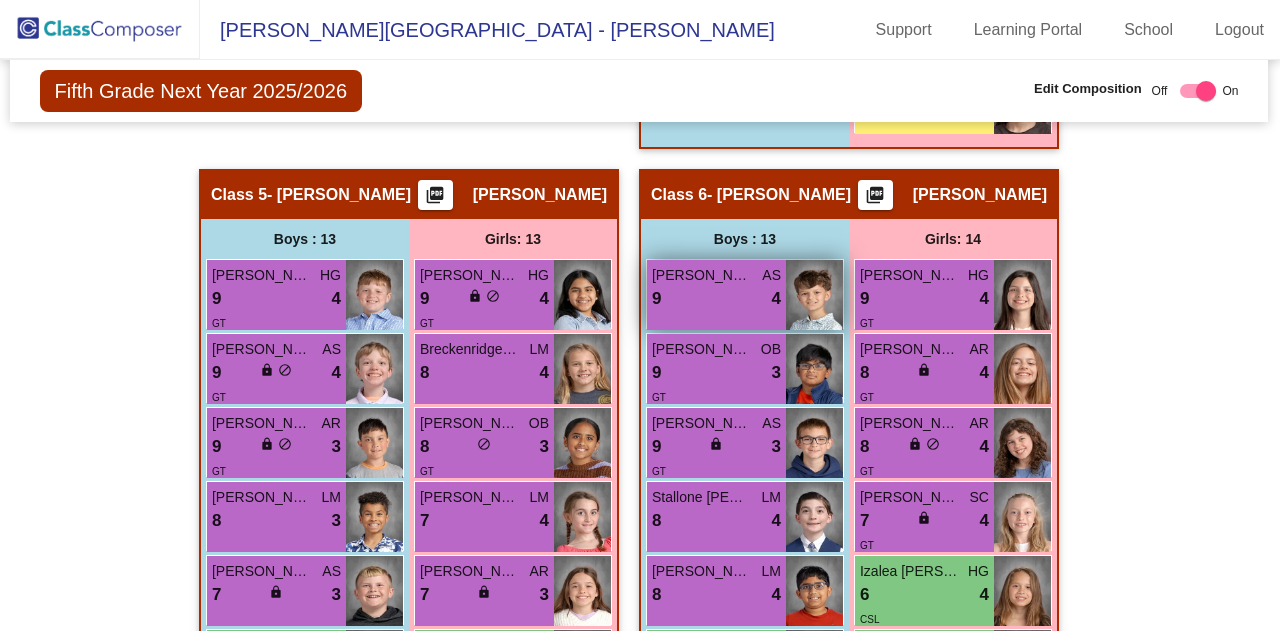 click on "9 lock do_not_disturb_alt 4" at bounding box center (716, 299) 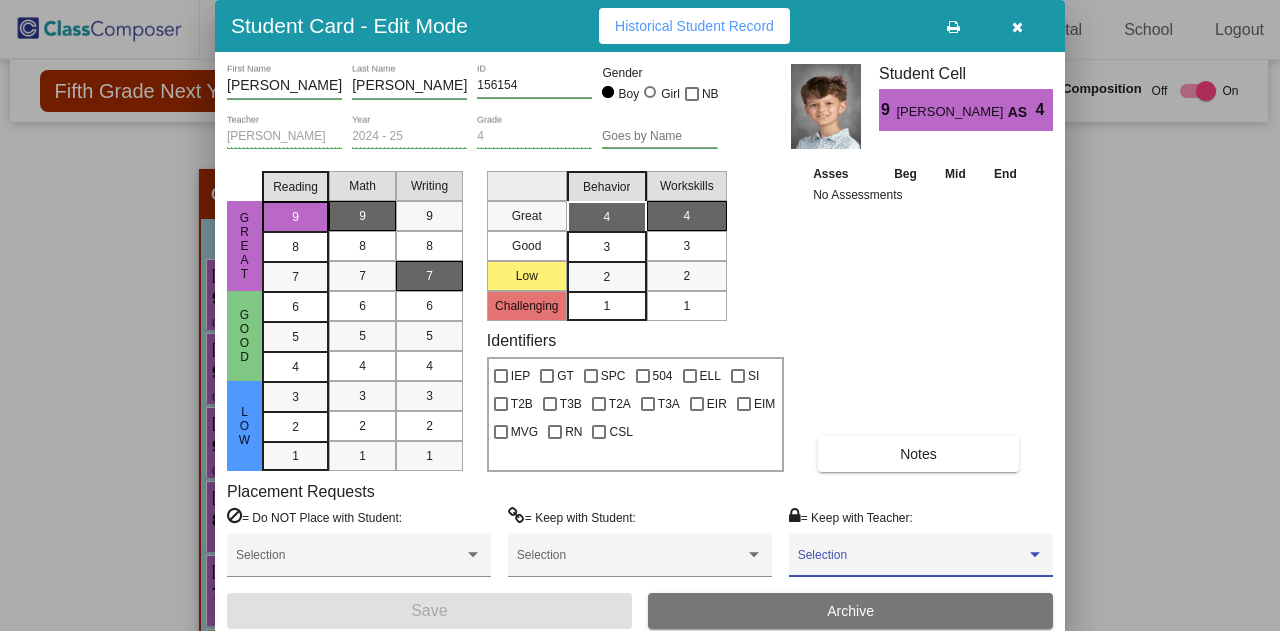 click at bounding box center [912, 562] 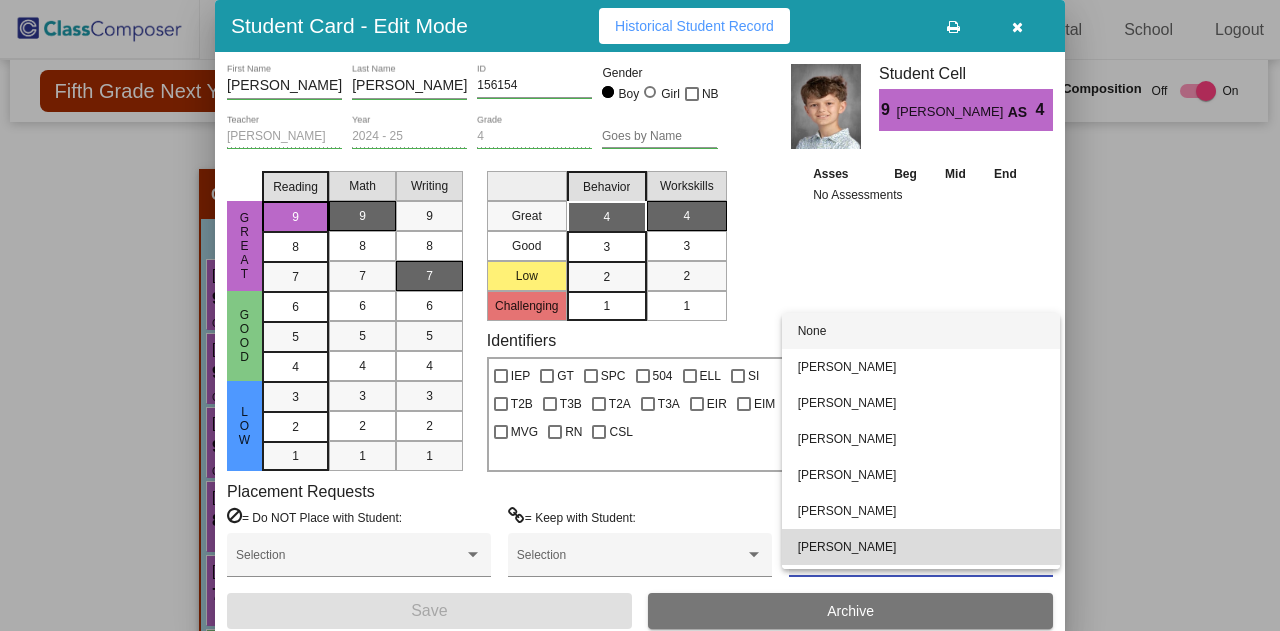 click on "[PERSON_NAME]" at bounding box center [921, 547] 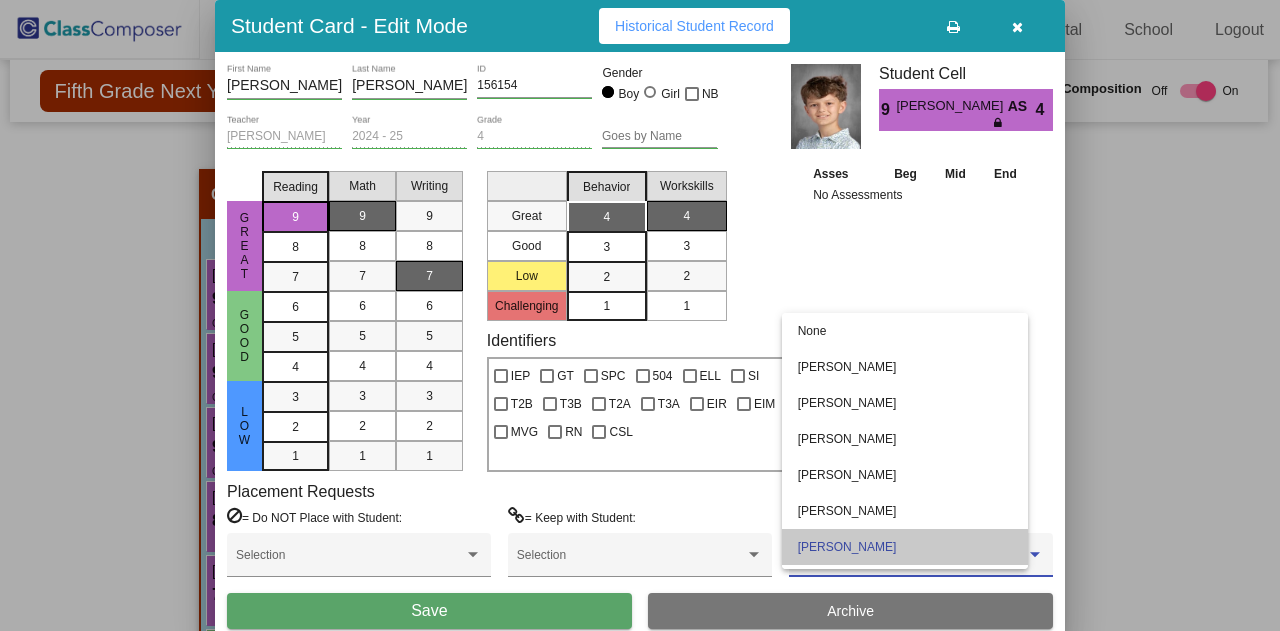 scroll, scrollTop: 32, scrollLeft: 0, axis: vertical 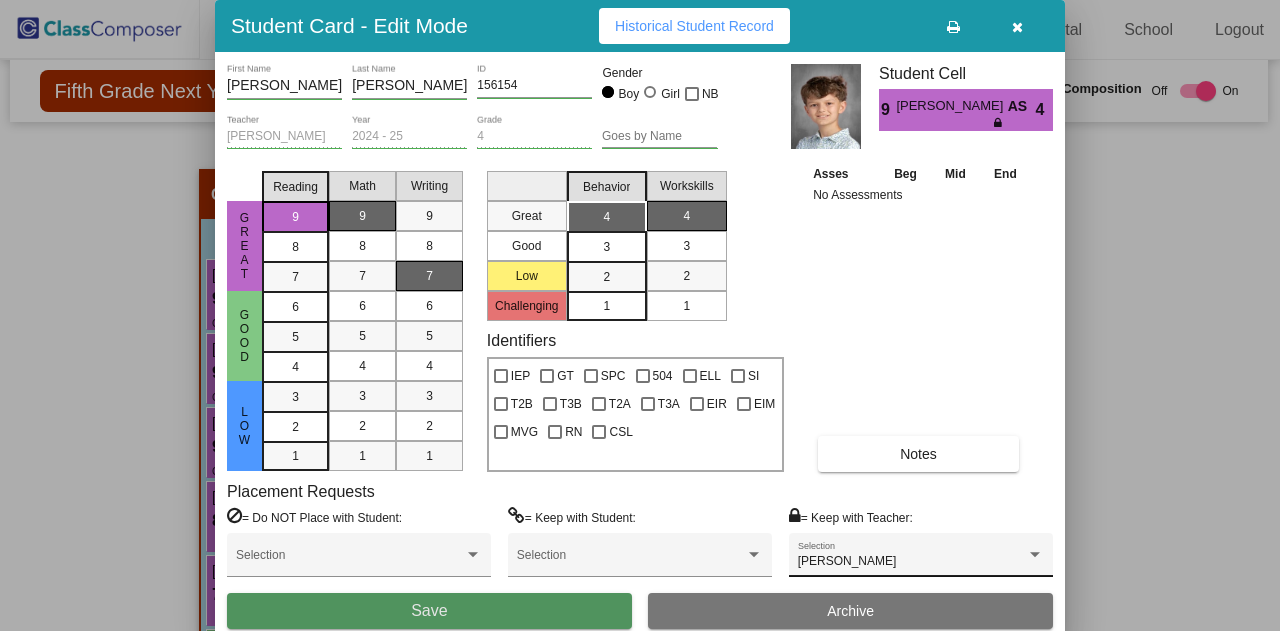 click on "Save" at bounding box center [429, 611] 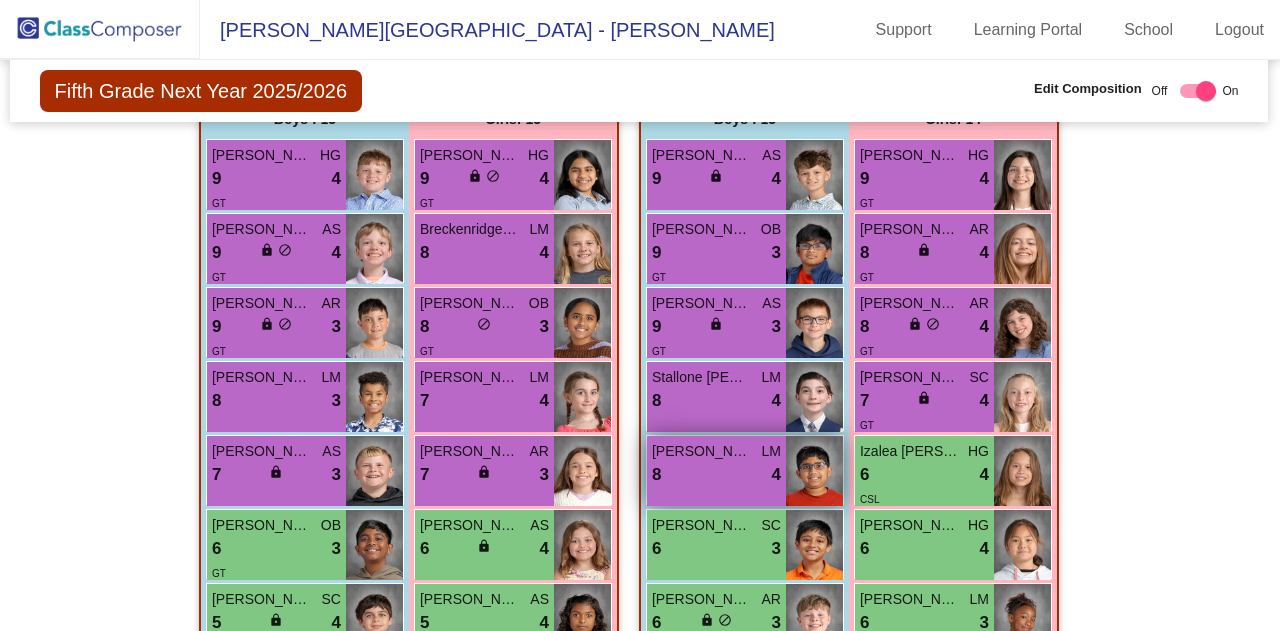 scroll, scrollTop: 2982, scrollLeft: 1, axis: both 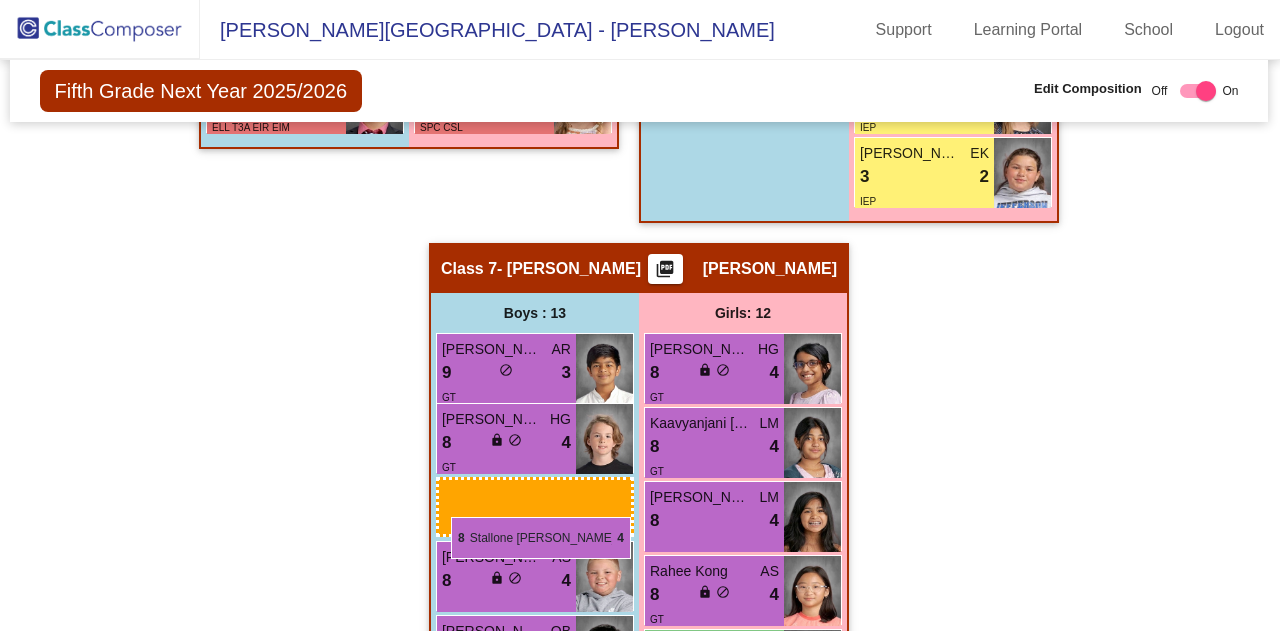 drag, startPoint x: 695, startPoint y: 415, endPoint x: 451, endPoint y: 517, distance: 264.46173 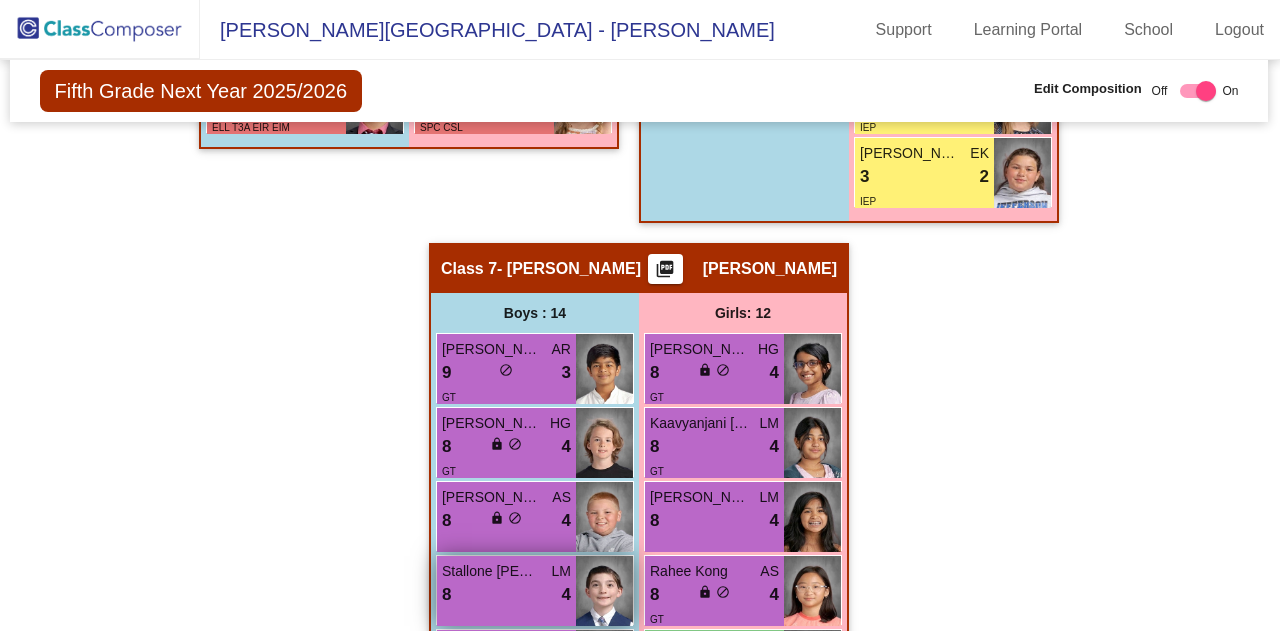 click on "8 lock do_not_disturb_alt 4" at bounding box center (506, 595) 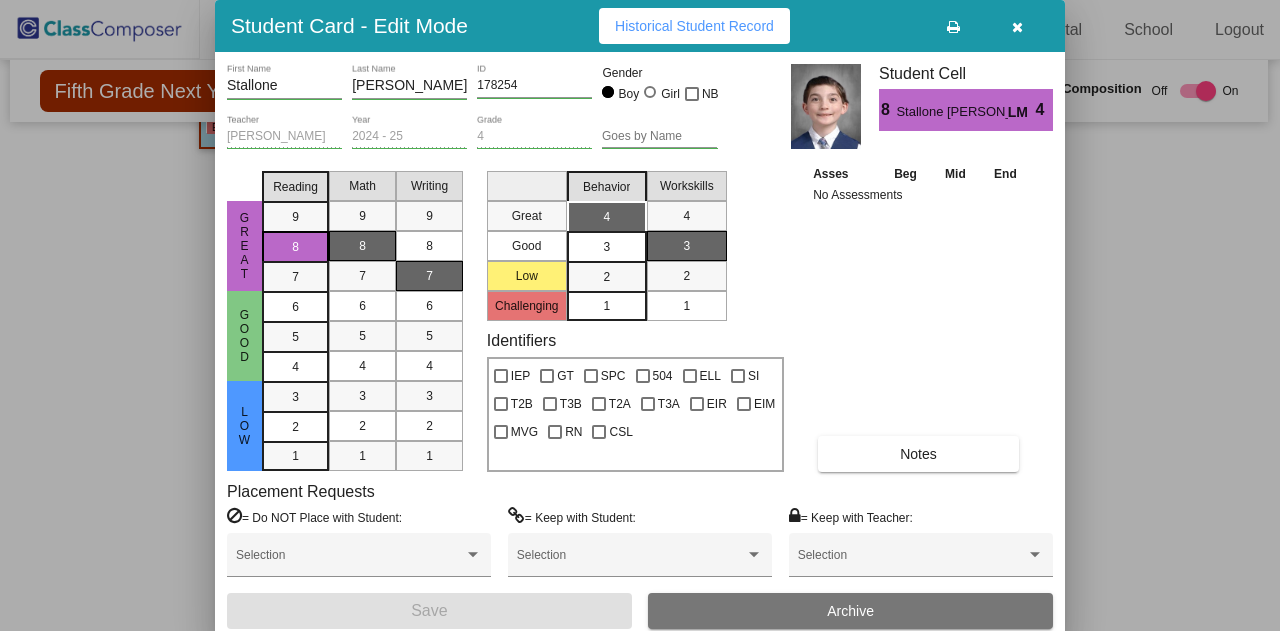click at bounding box center [640, 315] 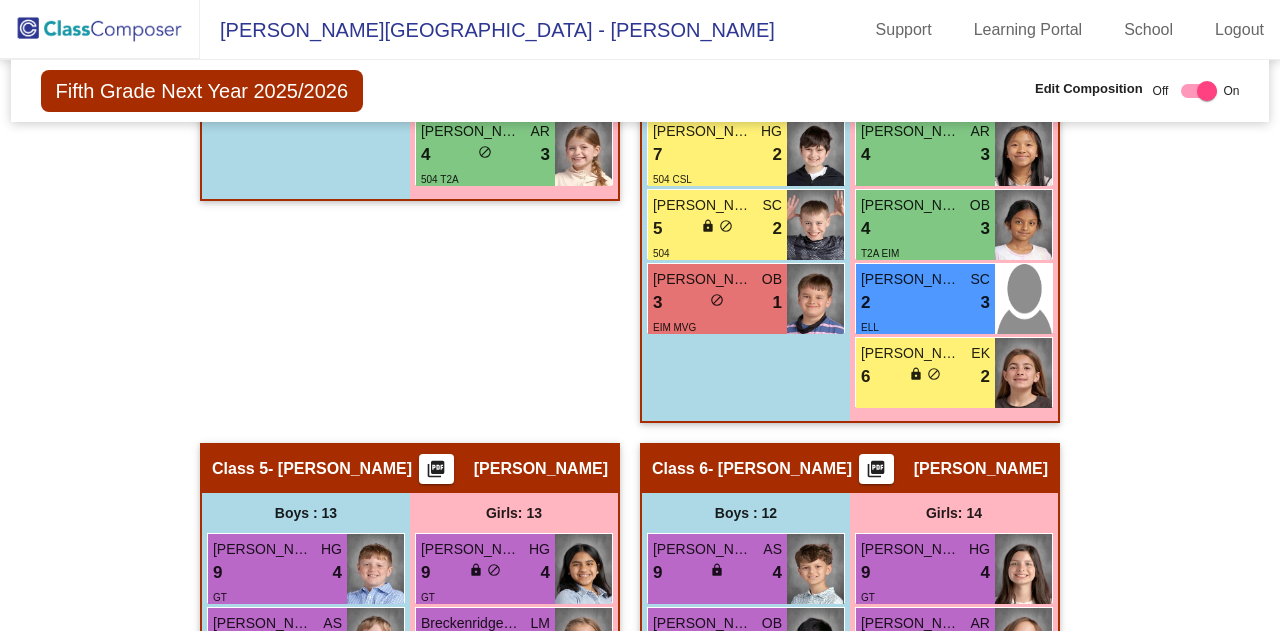 scroll, scrollTop: 2596, scrollLeft: 0, axis: vertical 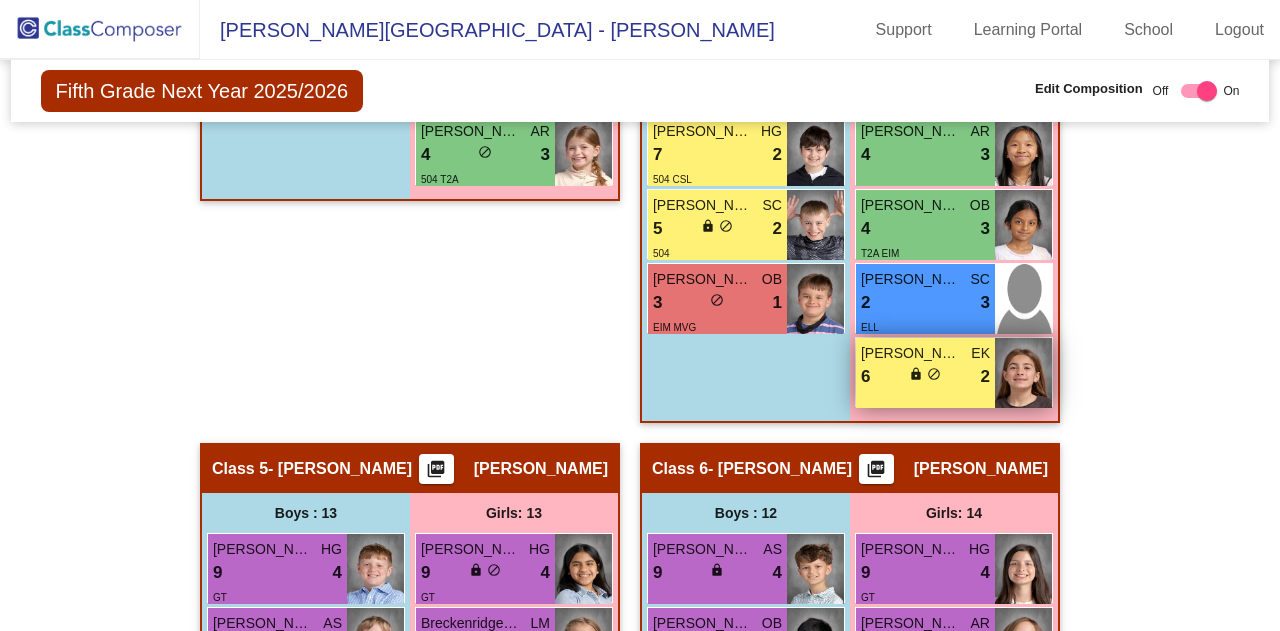 click on "[PERSON_NAME] EK 6 lock do_not_disturb_alt 2" at bounding box center [925, 373] 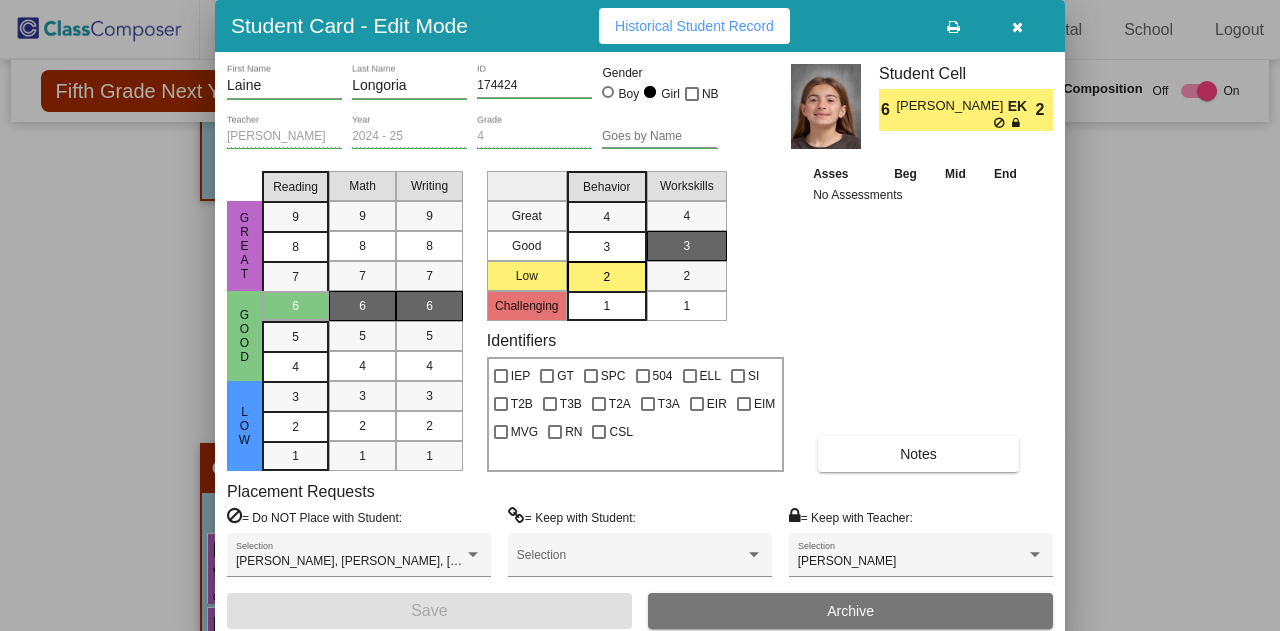 click at bounding box center [640, 315] 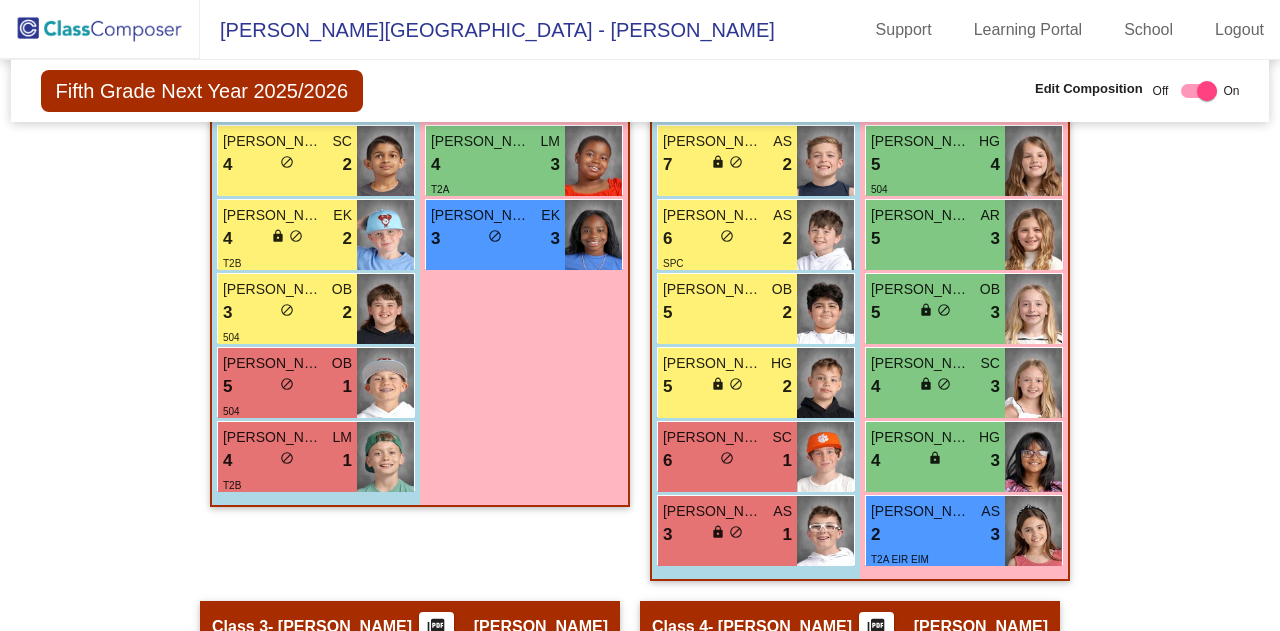 scroll, scrollTop: 1278, scrollLeft: 0, axis: vertical 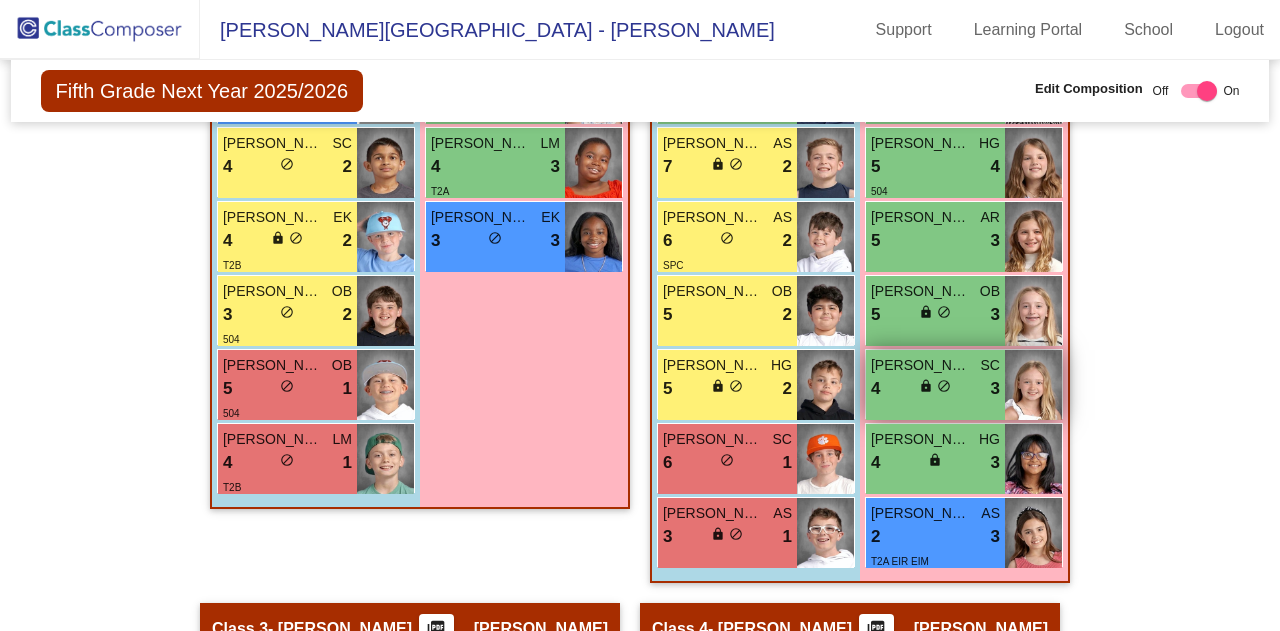 click on "[PERSON_NAME] SC 4 lock do_not_disturb_alt 3" at bounding box center [935, 385] 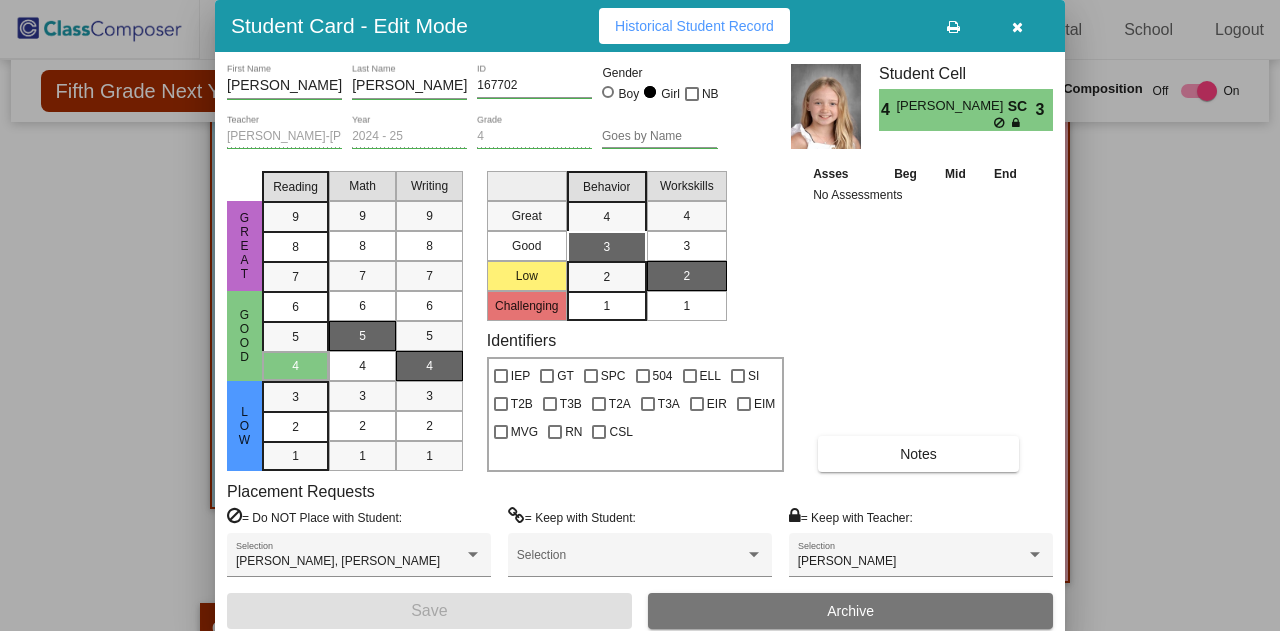 click at bounding box center (640, 315) 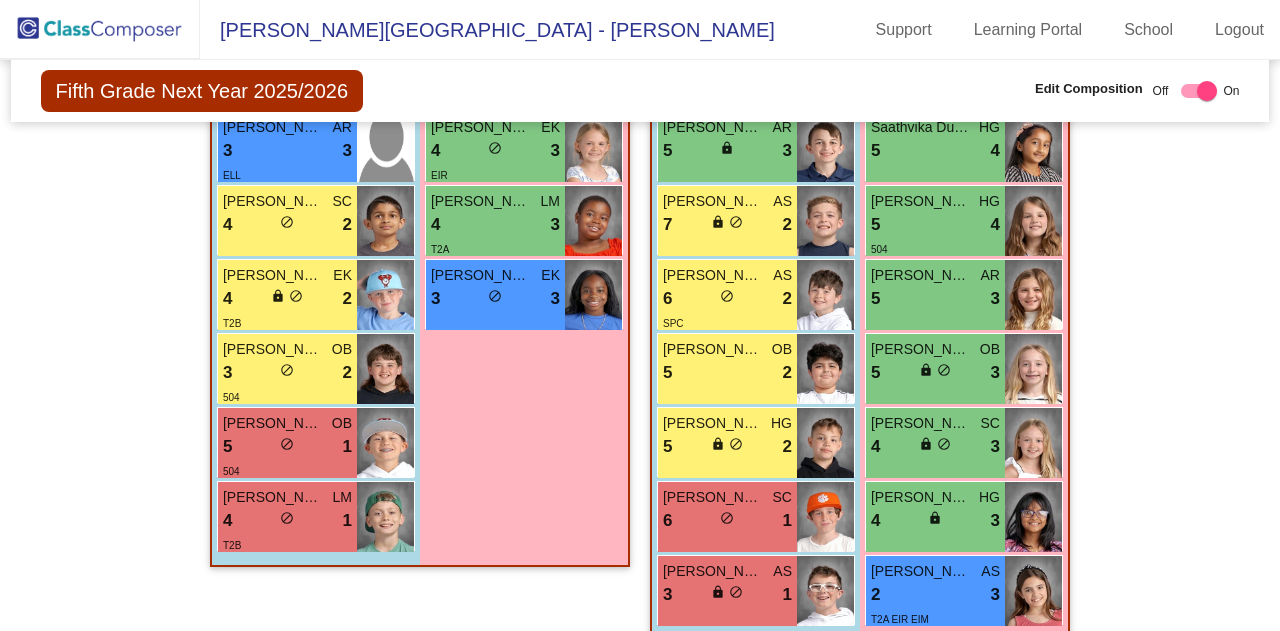 scroll, scrollTop: 1218, scrollLeft: 0, axis: vertical 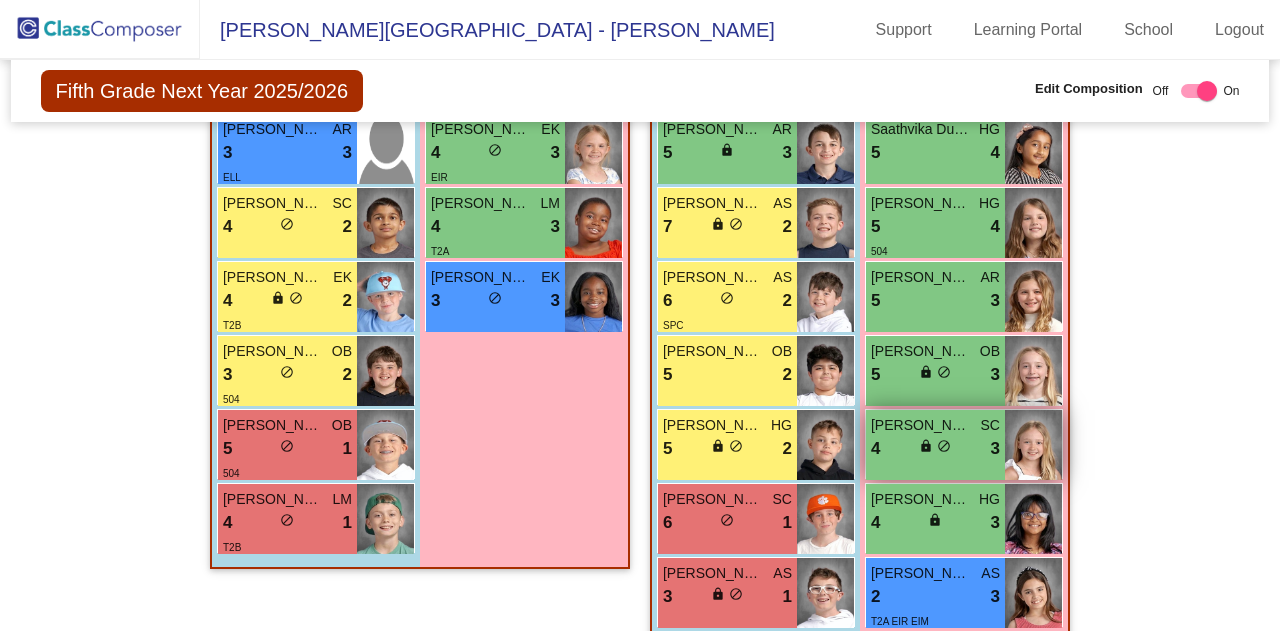 click on "[PERSON_NAME] SC 4 lock do_not_disturb_alt 3" at bounding box center (935, 445) 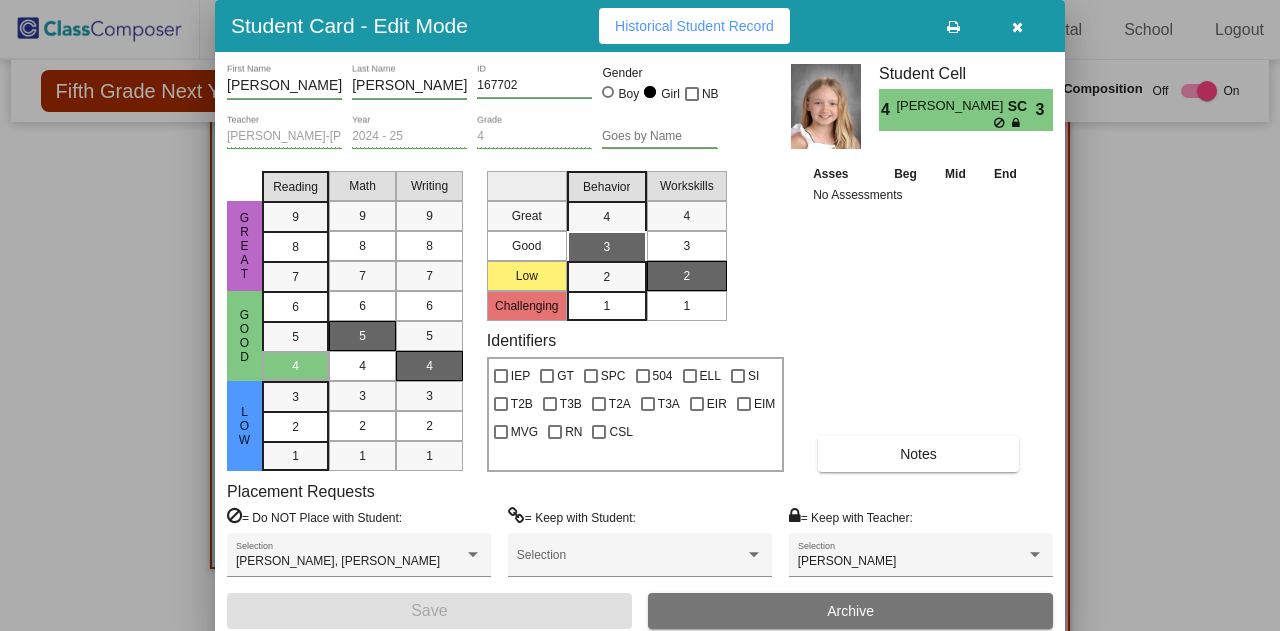 click at bounding box center [640, 315] 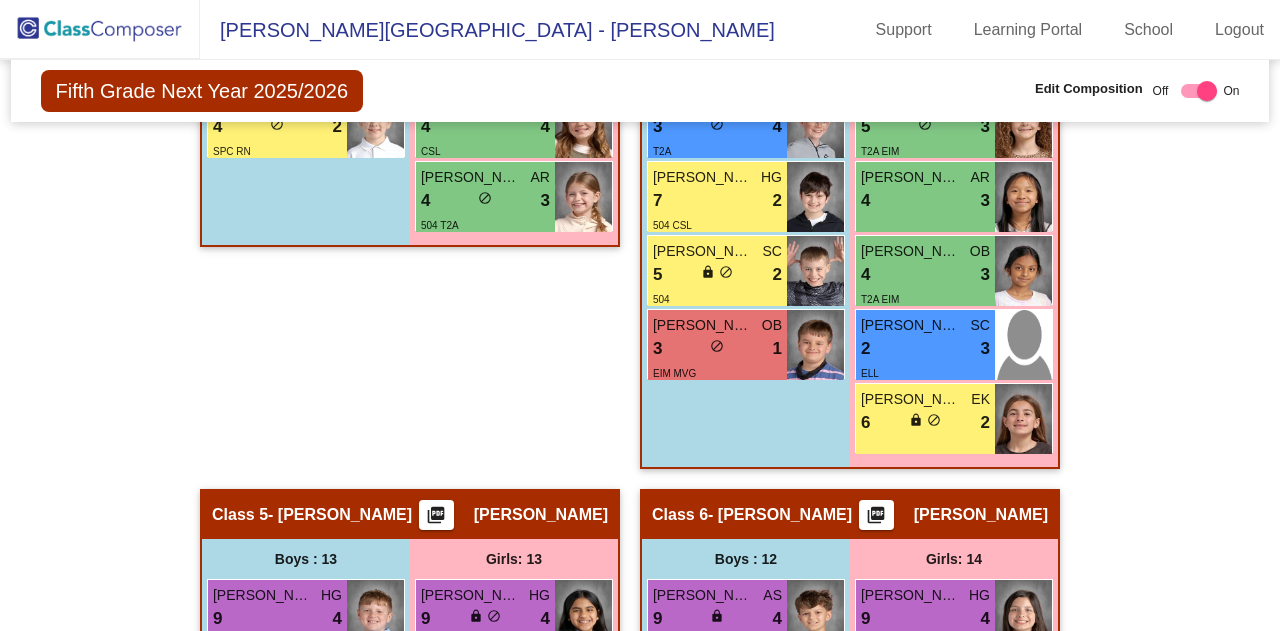 scroll, scrollTop: 2550, scrollLeft: 0, axis: vertical 